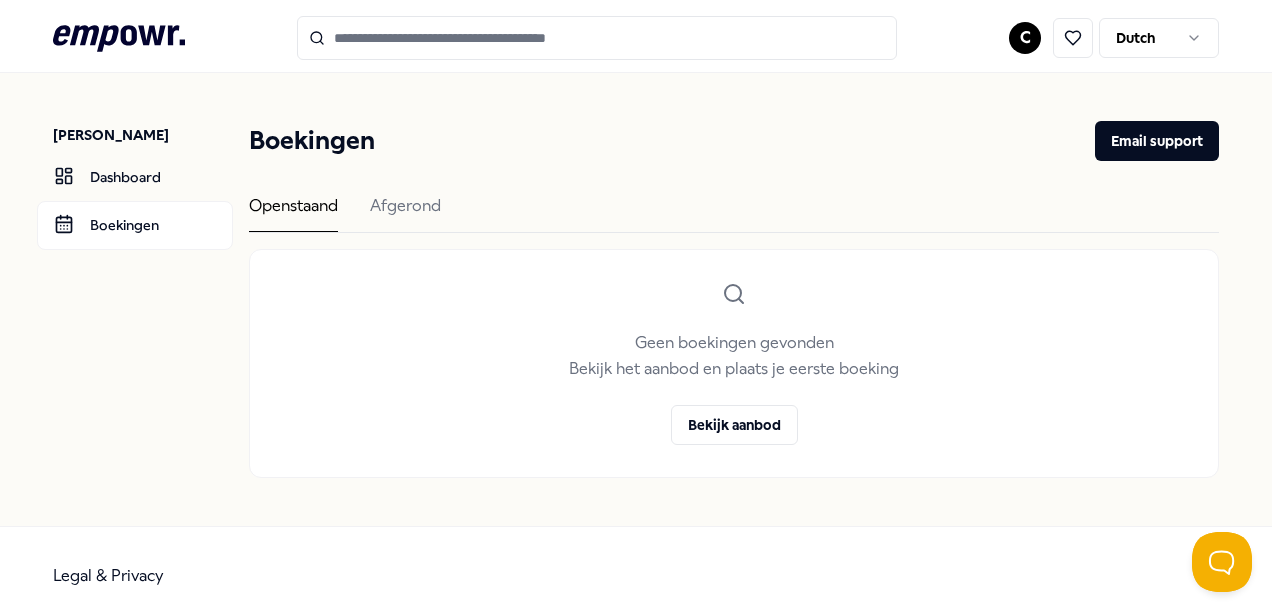 scroll, scrollTop: 0, scrollLeft: 0, axis: both 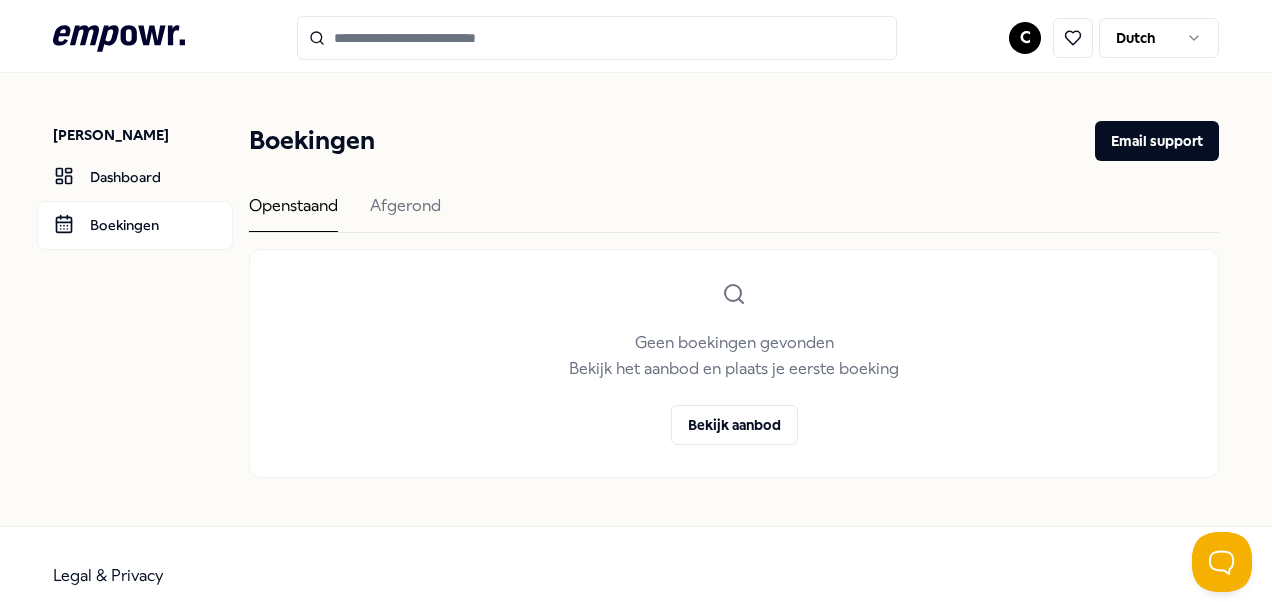 click at bounding box center [597, 38] 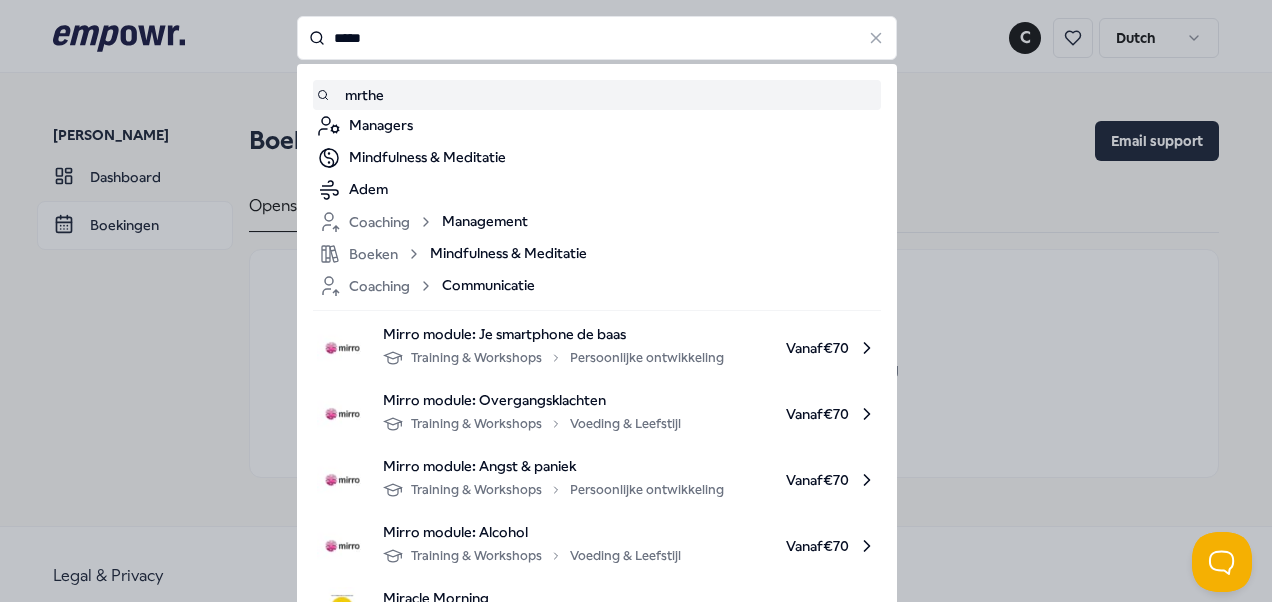 type on "*****" 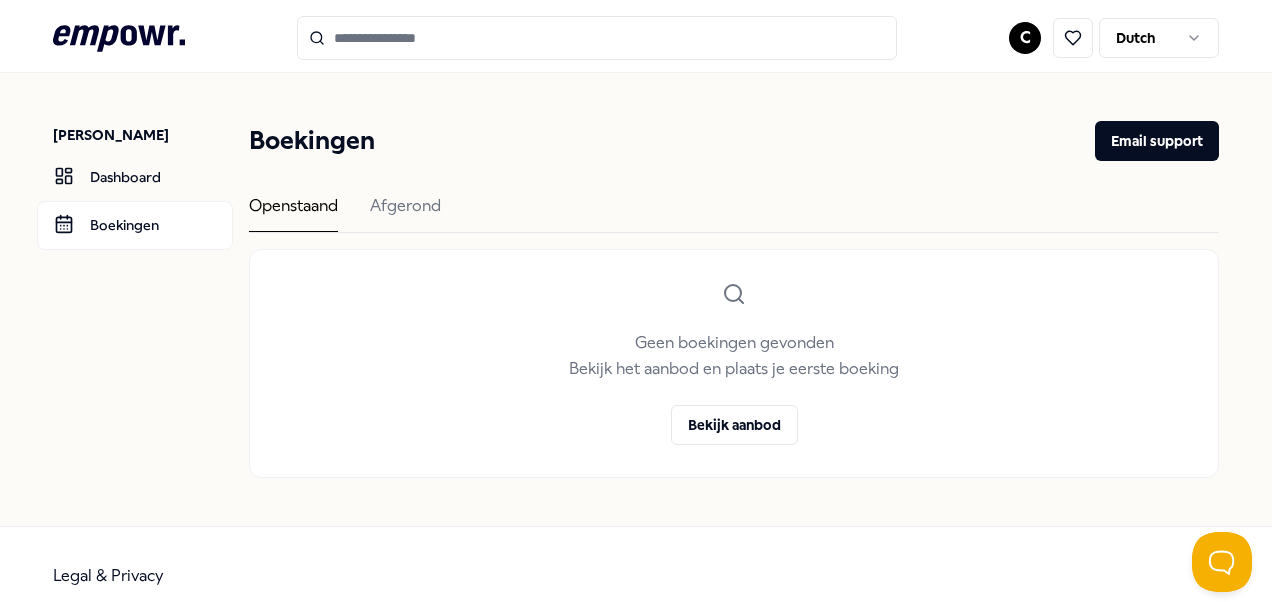 click at bounding box center (597, 38) 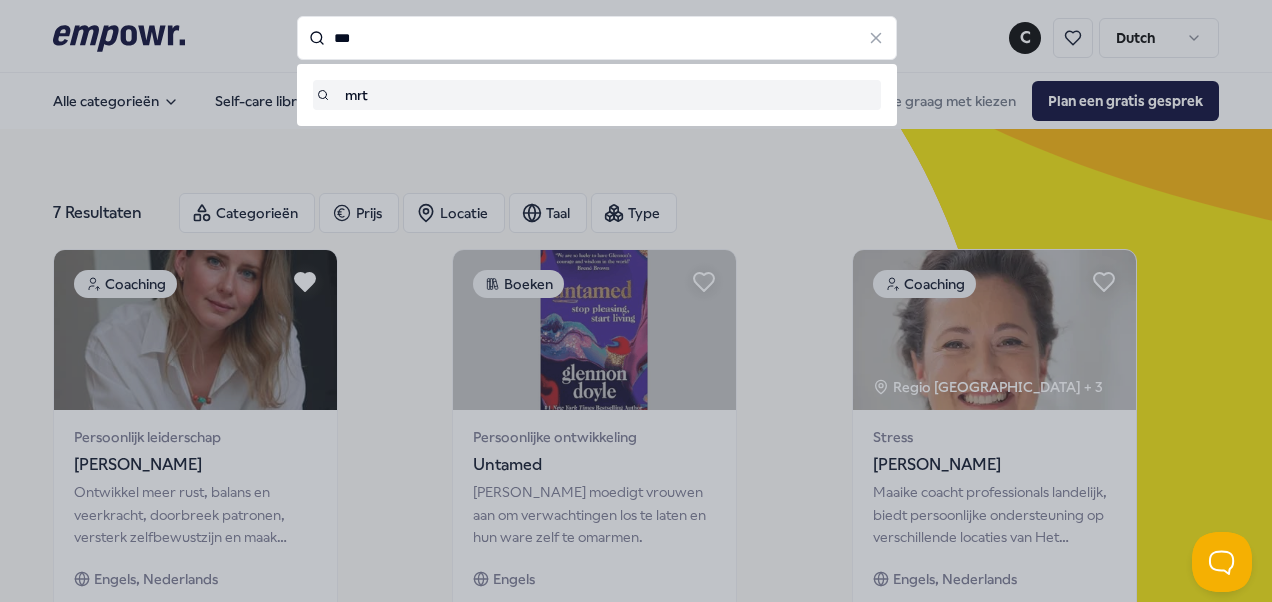 type on "***" 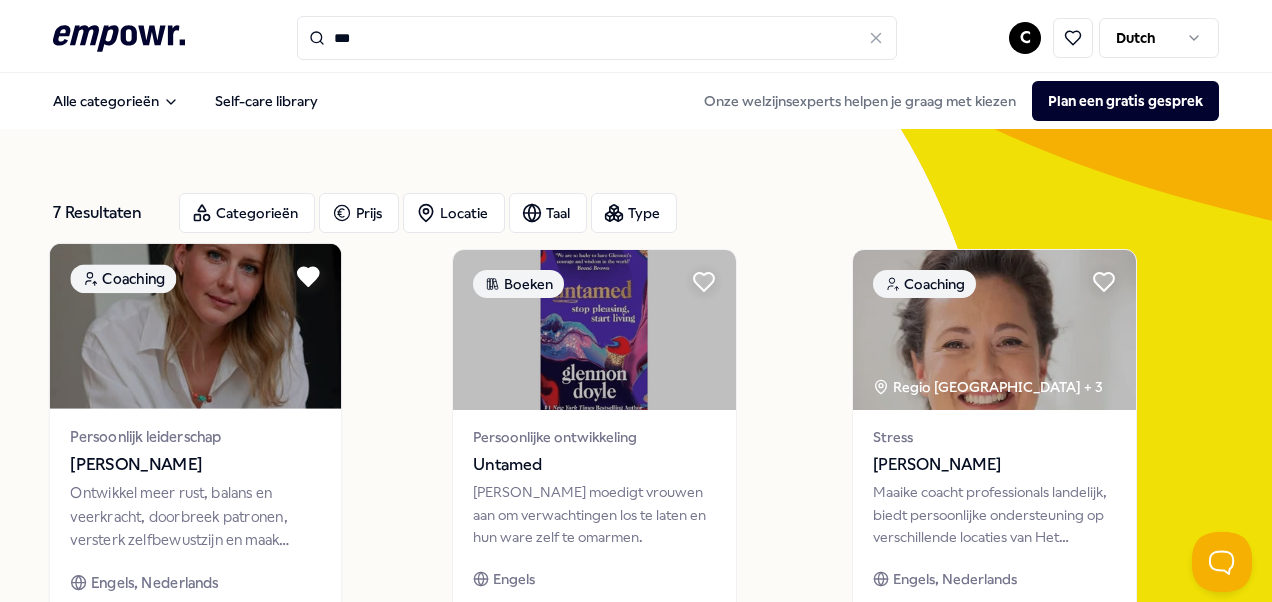 click at bounding box center (195, 326) 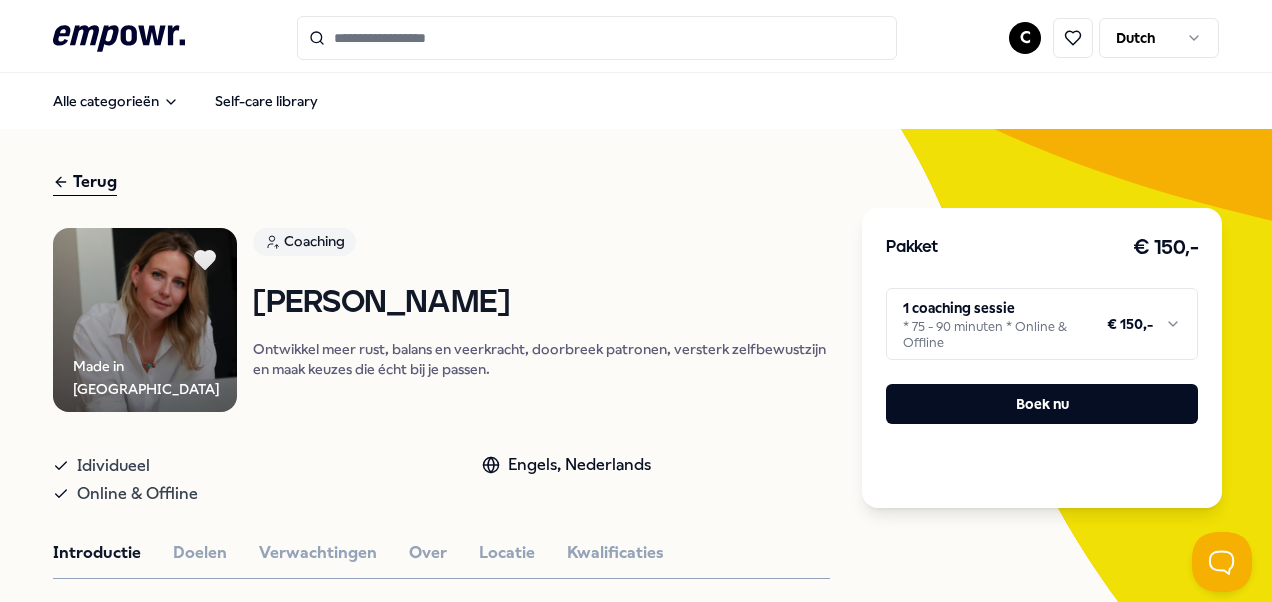 click on ".empowr-logo_svg__cls-1{fill:#03032f} C Dutch Alle categorieën   Self-care library Terug Made in Mukthi Coaching [PERSON_NAME] Ontwikkel meer rust, balans en veerkracht, doorbreek patronen, versterk zelfbewustzijn en maak keuzes die écht bij je passen. Idividueel  Online & Offline Engels, Nederlands Introductie Doelen Verwachtingen Over Locatie Kwalificaties Mijn doel als psychologisch professional is om mensen te begeleiden naar een staat van innerlijke rust en vrijheid: Een leven van helderheid, energie en veerkracht, waarbij je juiste keuzes maakt die kloppen en stevig verankerd bent in jezelf.  Mijn kracht ligt in het vertalen van bewustwording naar daadwerkelijke, concrete verandering. We identificeren wat je belemmert en hoe vroegere ervaringen, vaak onbewust, nog steeds doorwerken in je huidige gedrag en keuzes. Hierdoor kun je jezelf opnieuw positioneren, je kracht herontdekken en leven vanuit eigenheid en richting.  Mijn aanpak is zorgvuldig afgestemd en integraal.  Beoordelingen Aanbevolen" at bounding box center [636, 301] 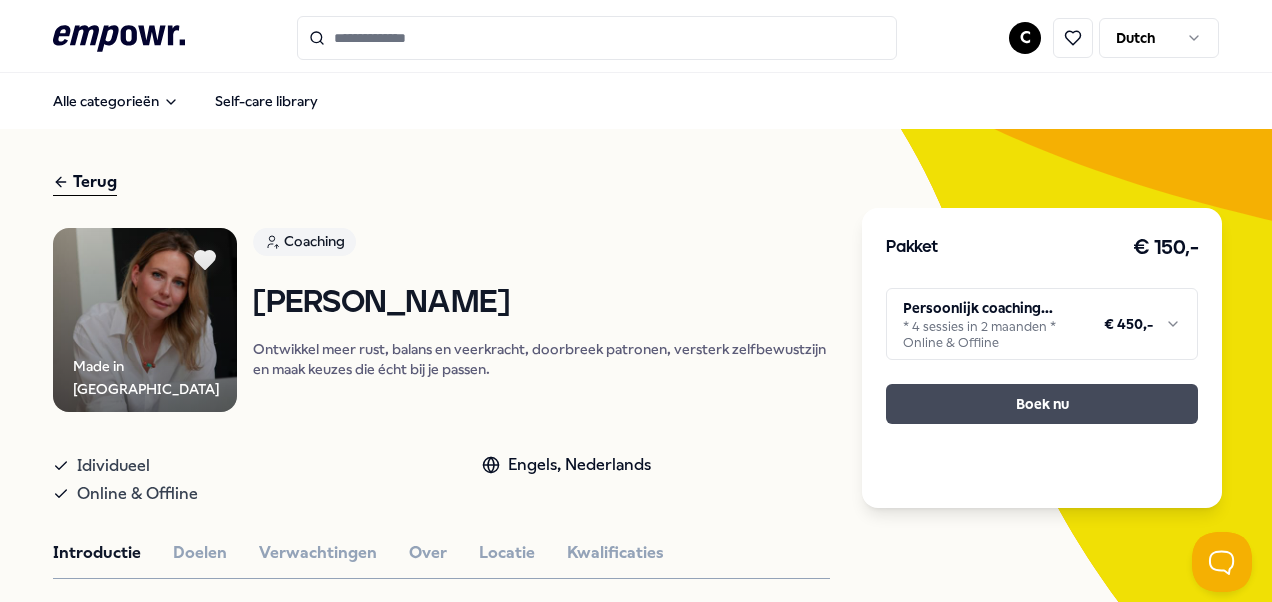 click on "Boek nu" at bounding box center (1042, 404) 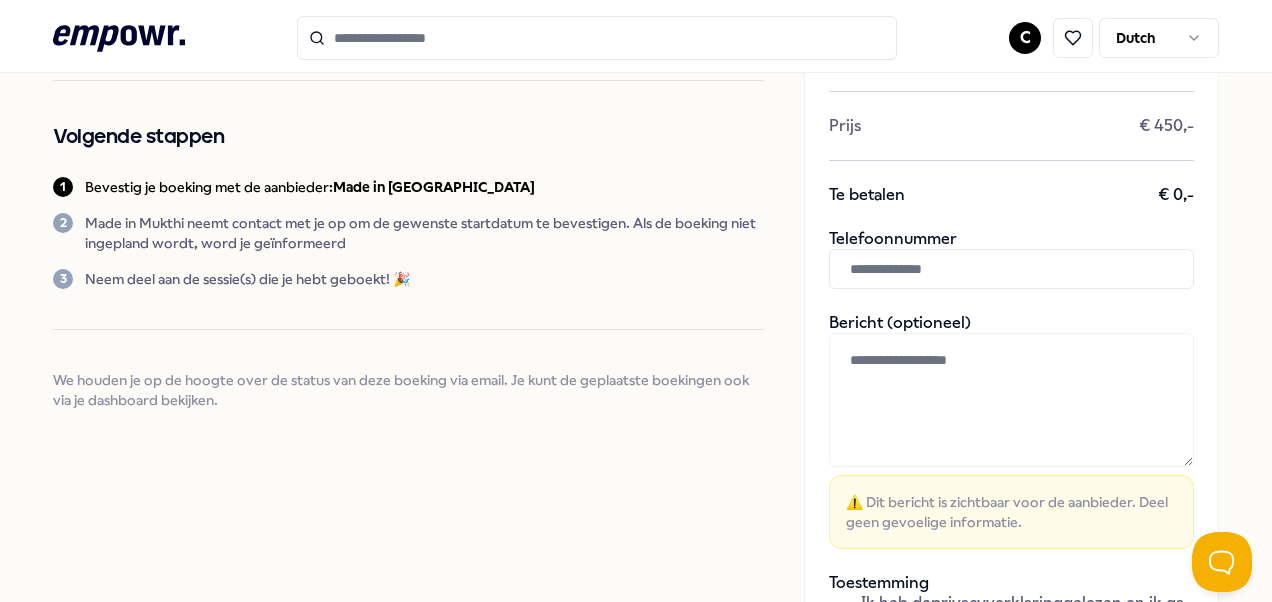 scroll, scrollTop: 184, scrollLeft: 0, axis: vertical 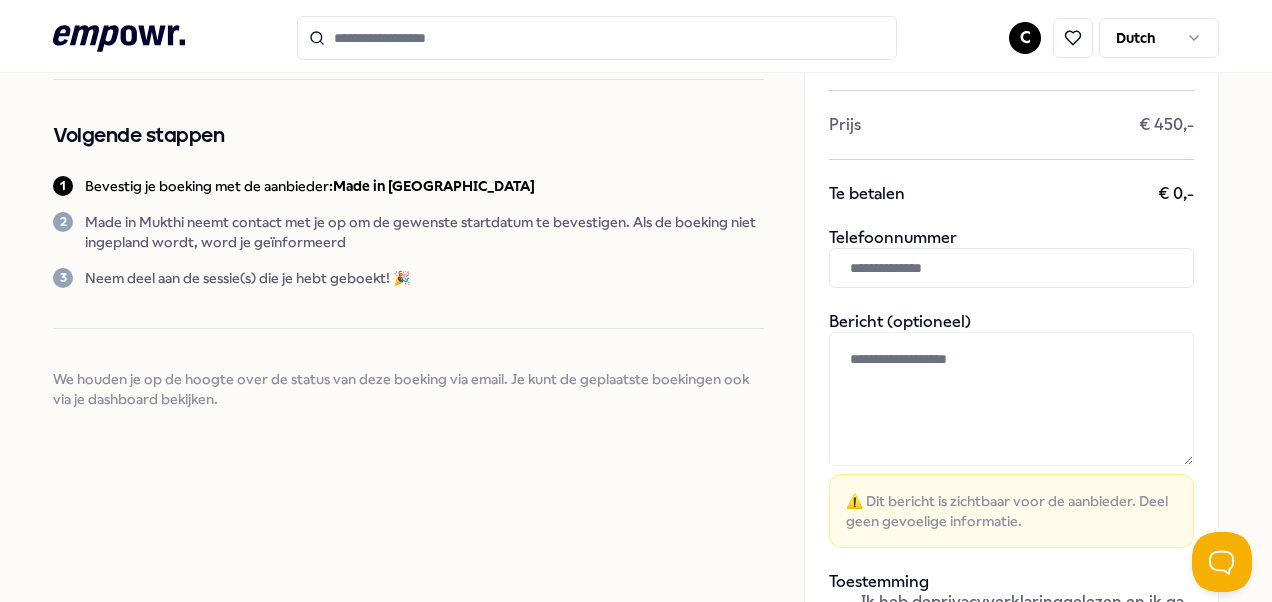 click at bounding box center [1011, 268] 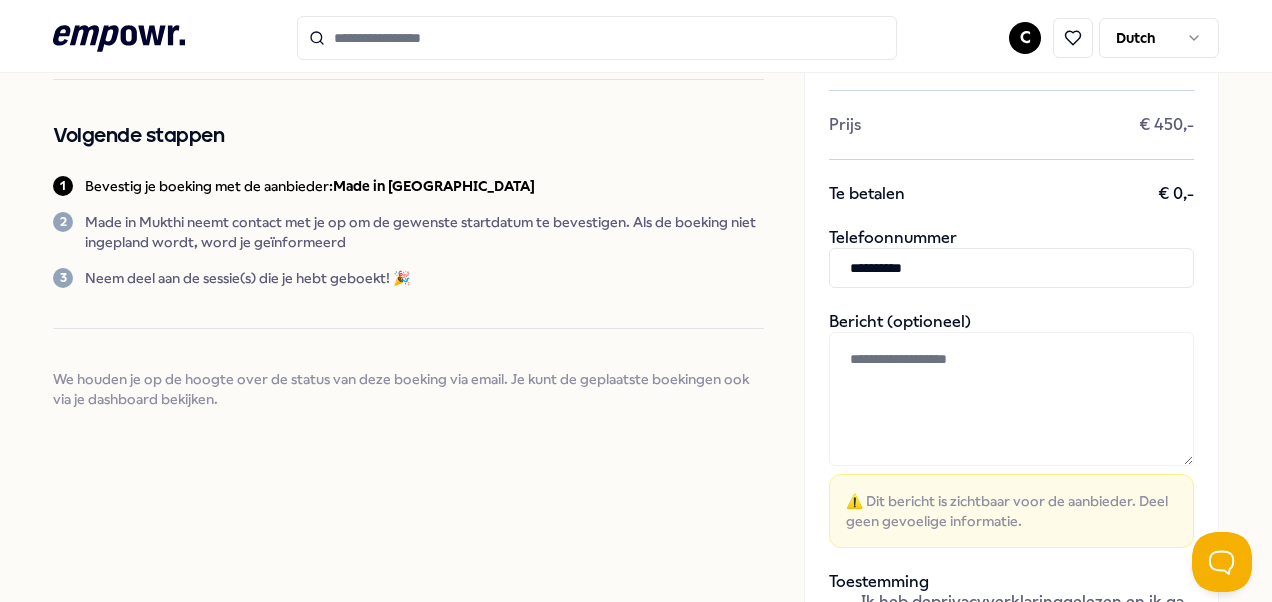 type on "**********" 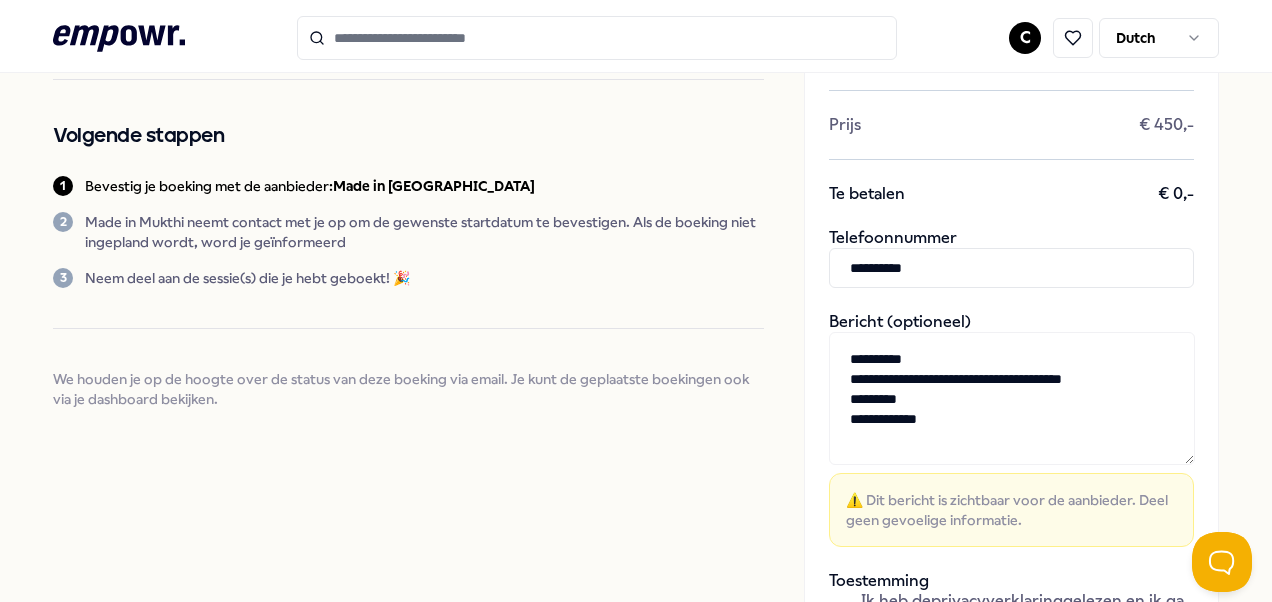click on "**********" at bounding box center (1012, 398) 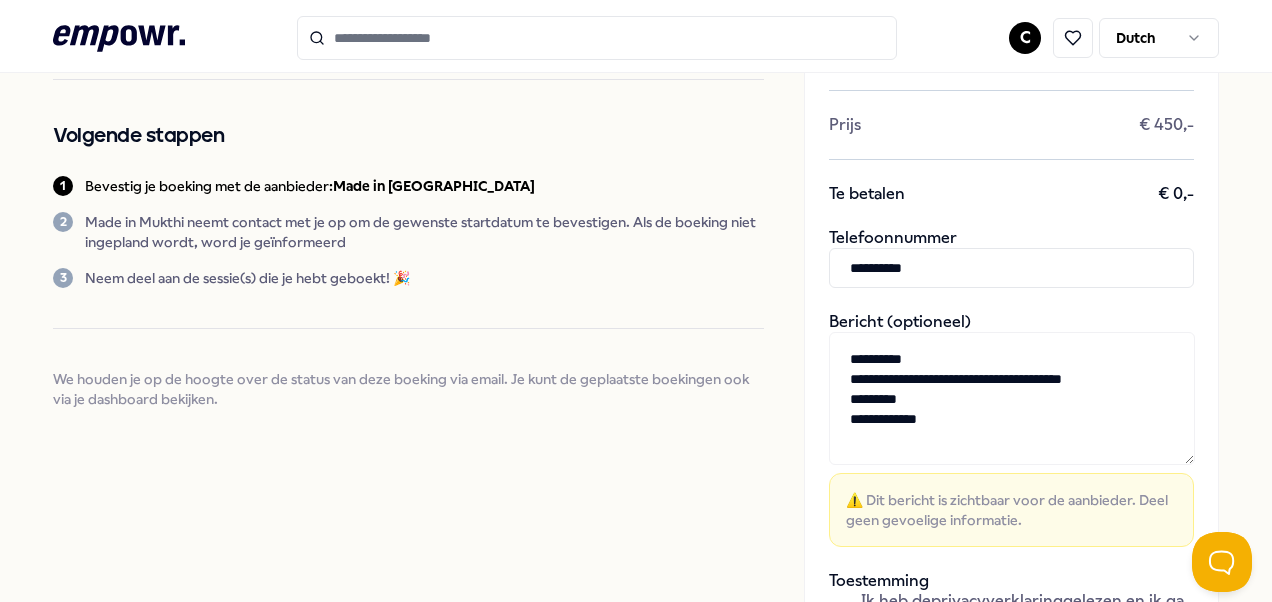 click on "**********" at bounding box center [1012, 398] 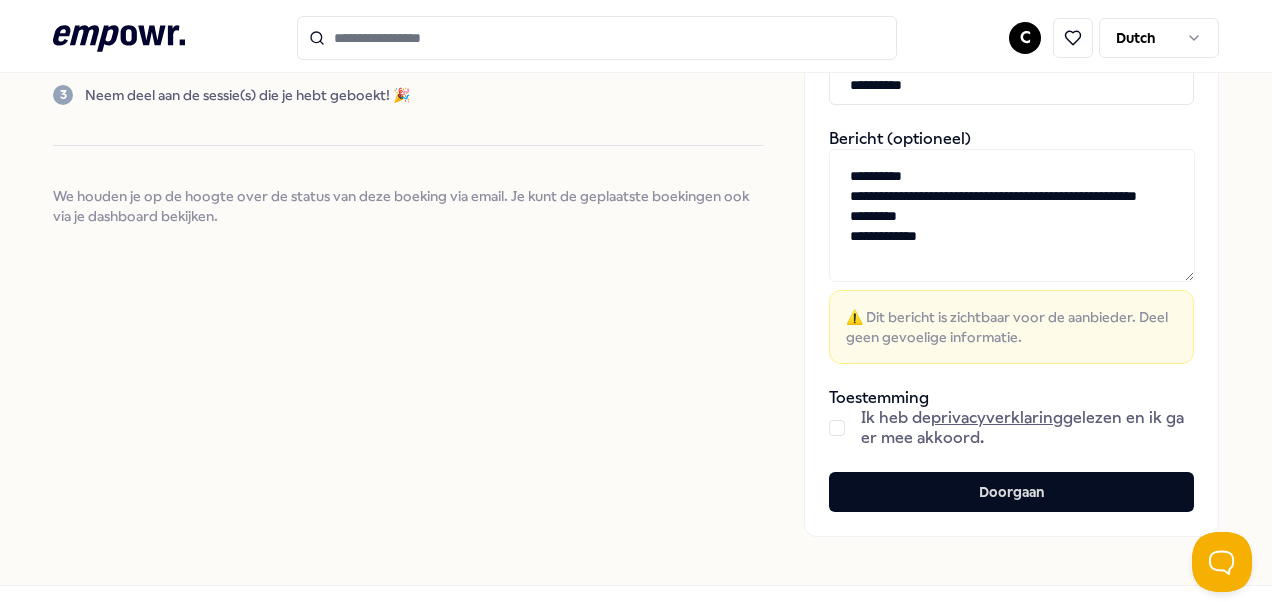 scroll, scrollTop: 368, scrollLeft: 0, axis: vertical 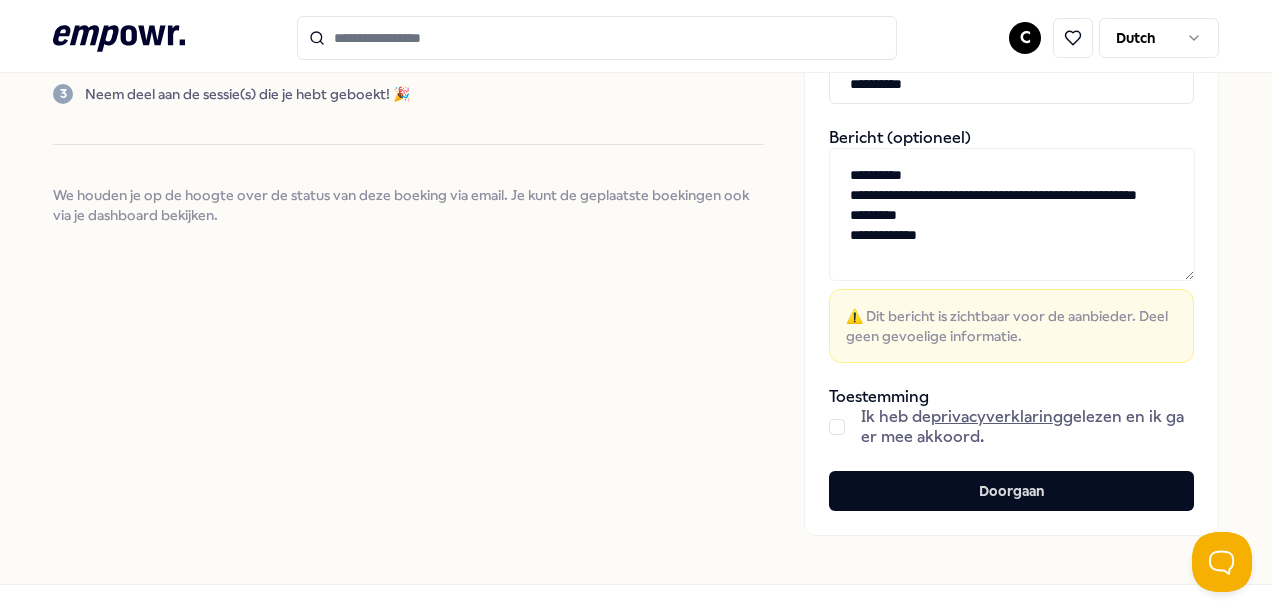 click on "**********" at bounding box center [1012, 214] 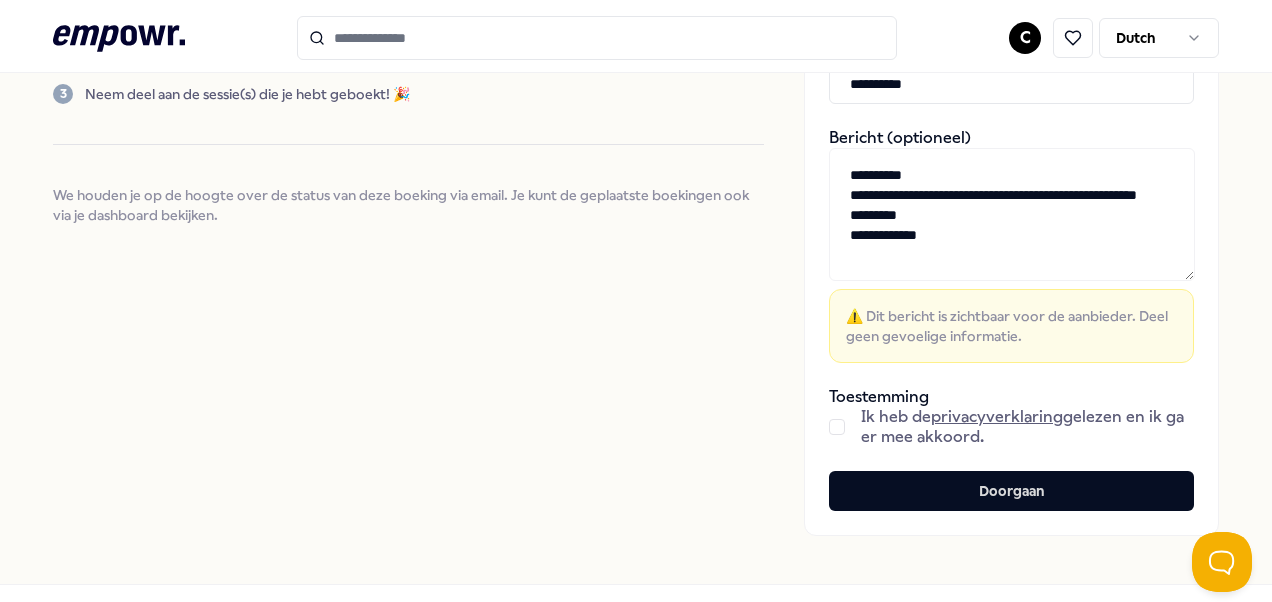 type on "**********" 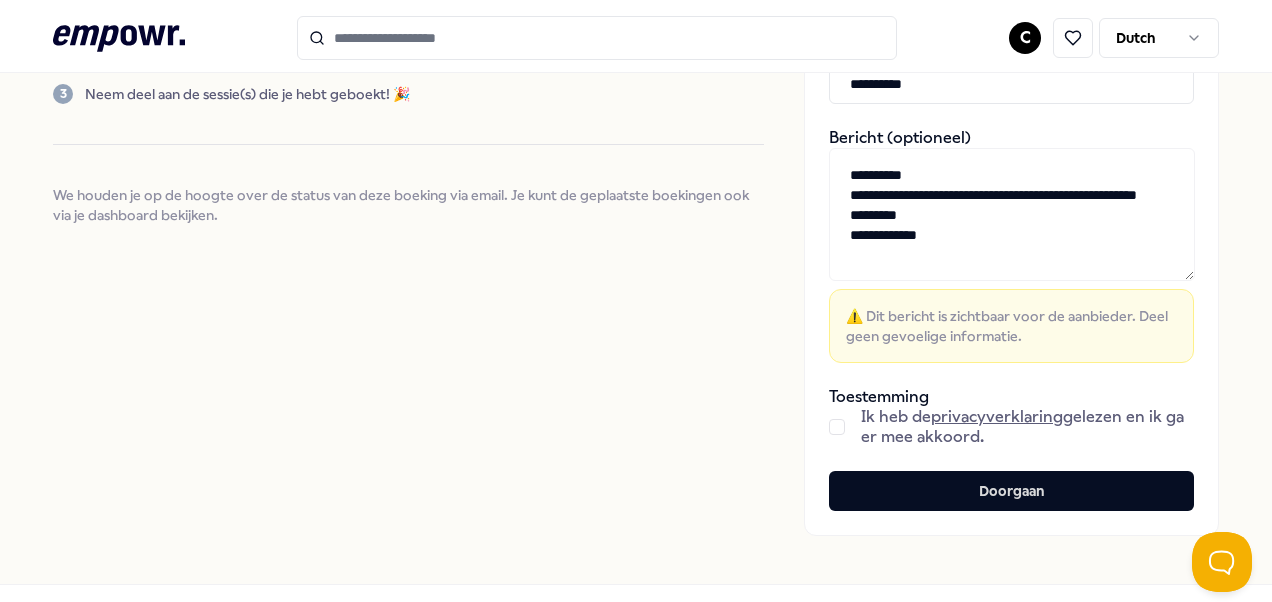 click at bounding box center [837, 427] 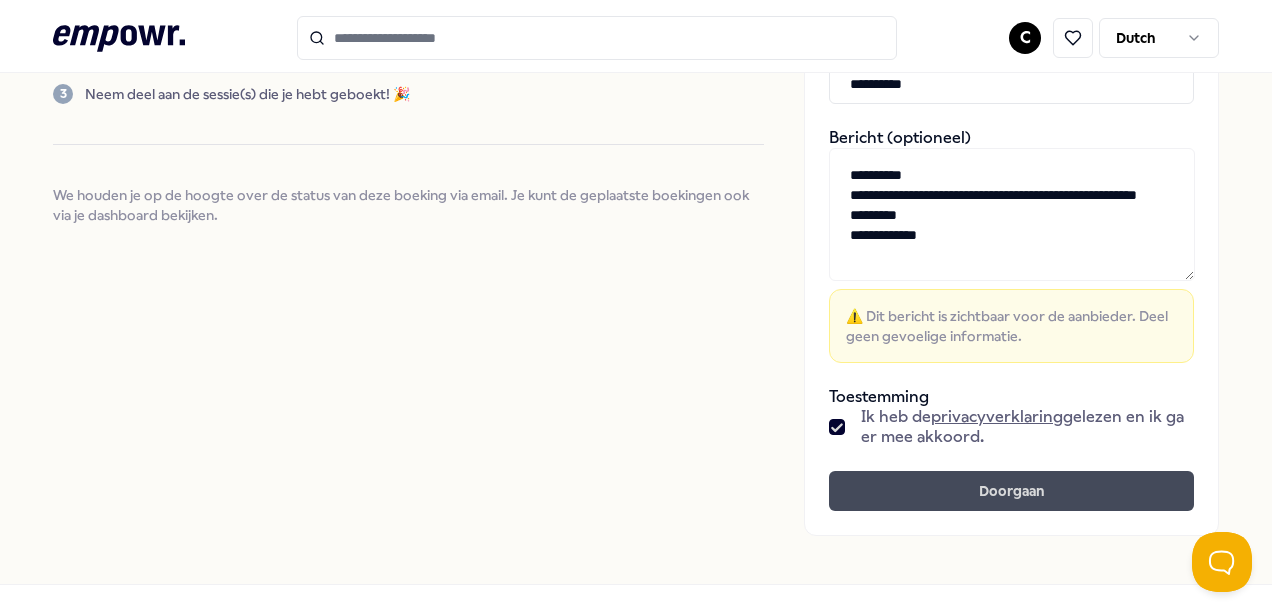 click on "Doorgaan" at bounding box center (1011, 491) 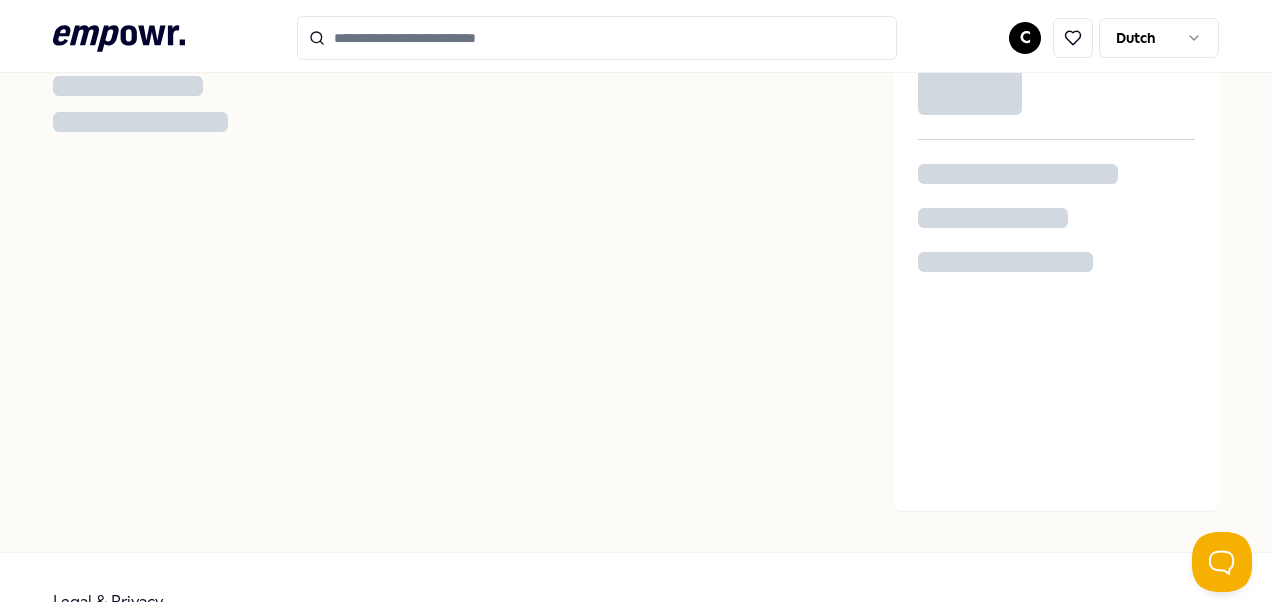 scroll, scrollTop: 16, scrollLeft: 0, axis: vertical 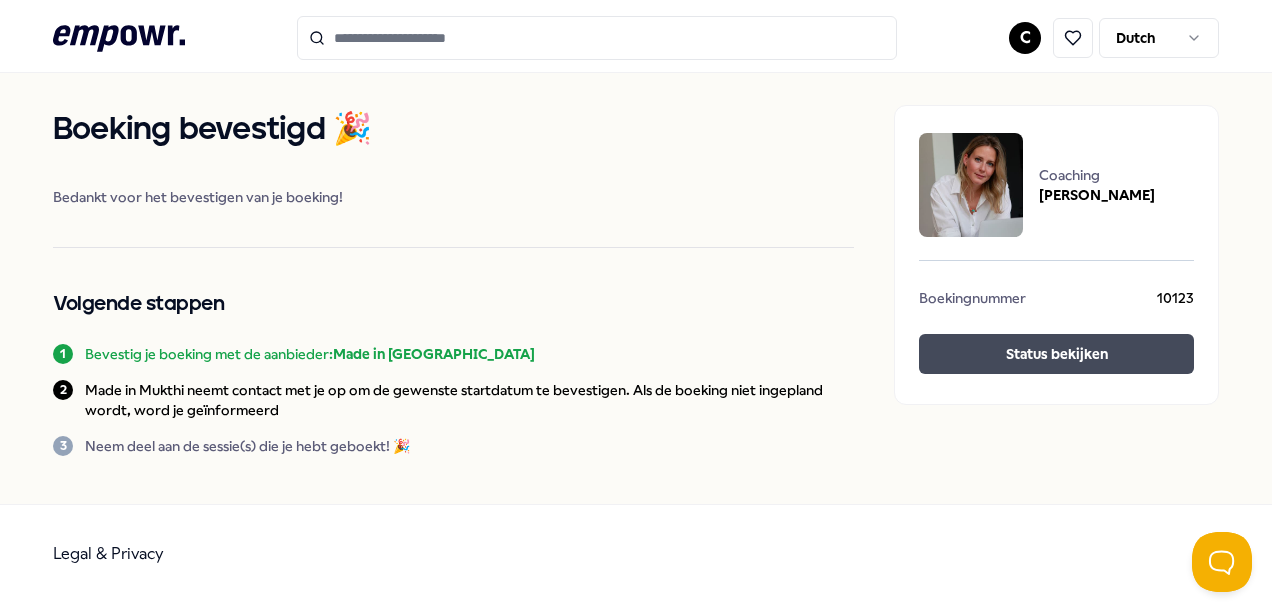 click on "Status bekijken" at bounding box center (1056, 354) 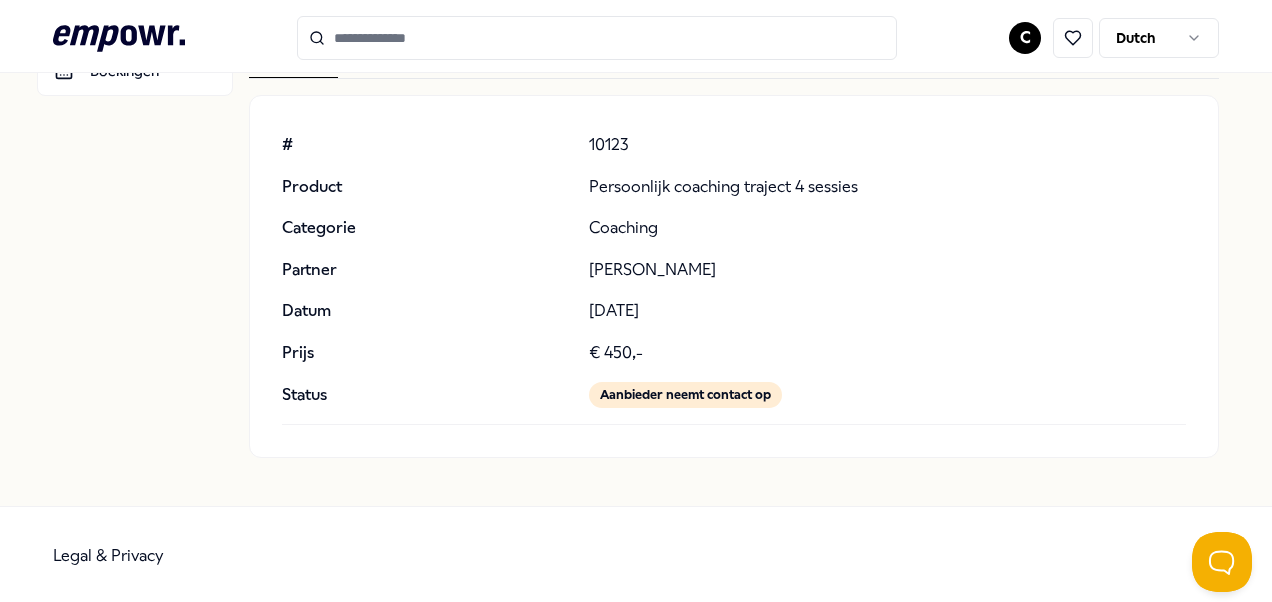 scroll, scrollTop: 0, scrollLeft: 0, axis: both 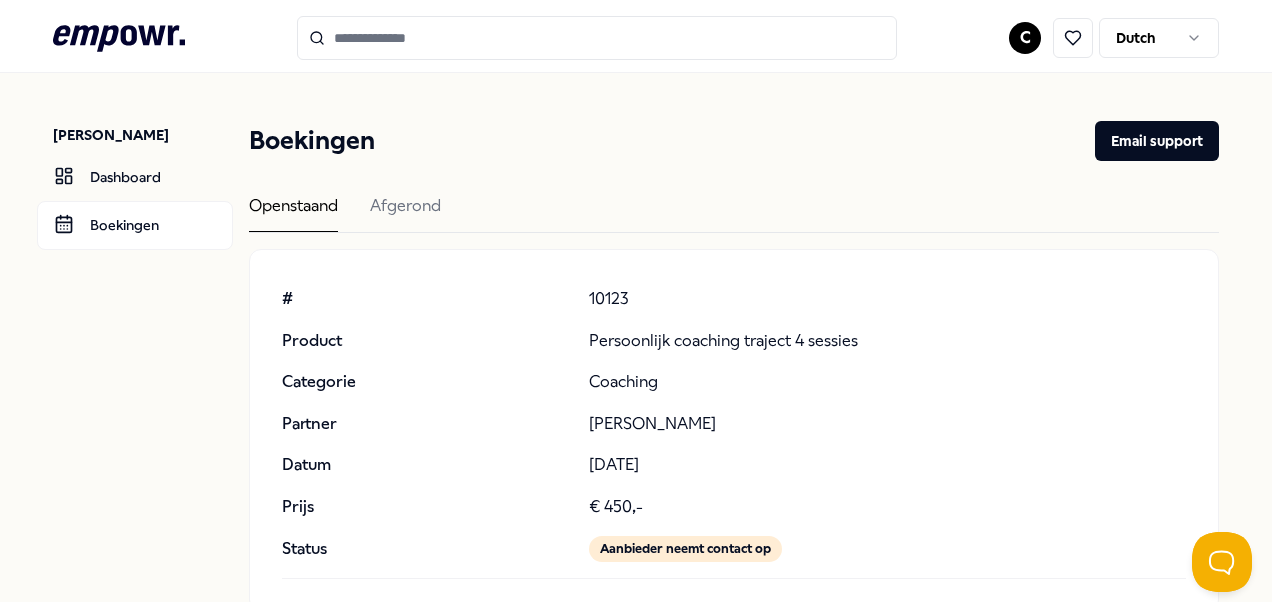 click 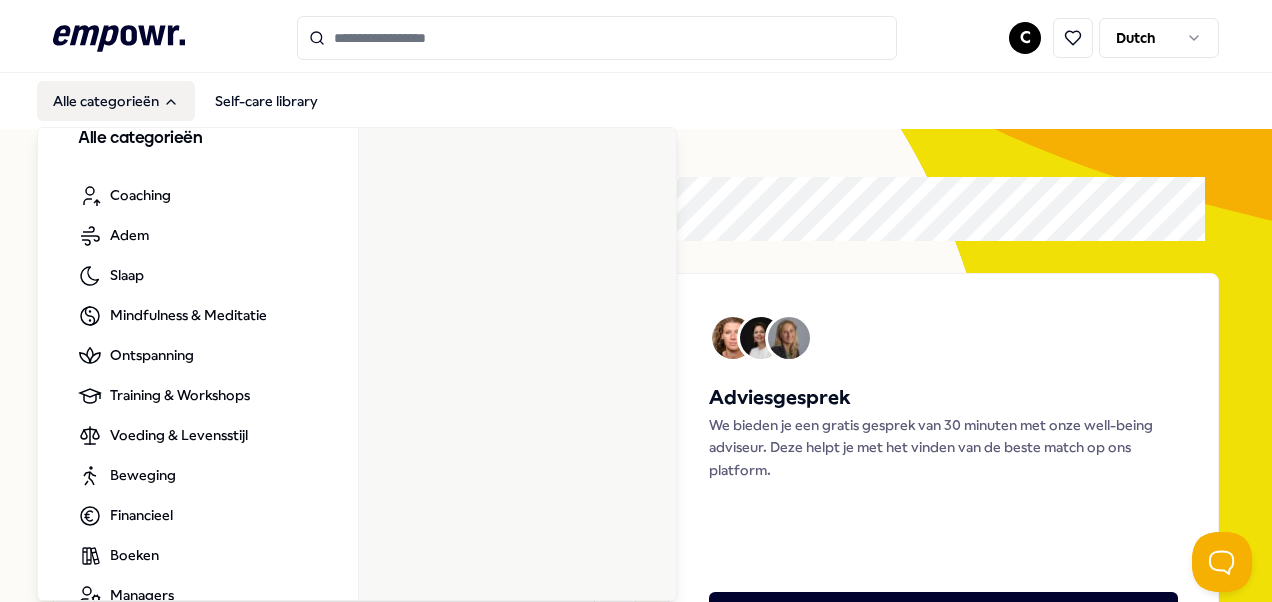 scroll, scrollTop: 63, scrollLeft: 0, axis: vertical 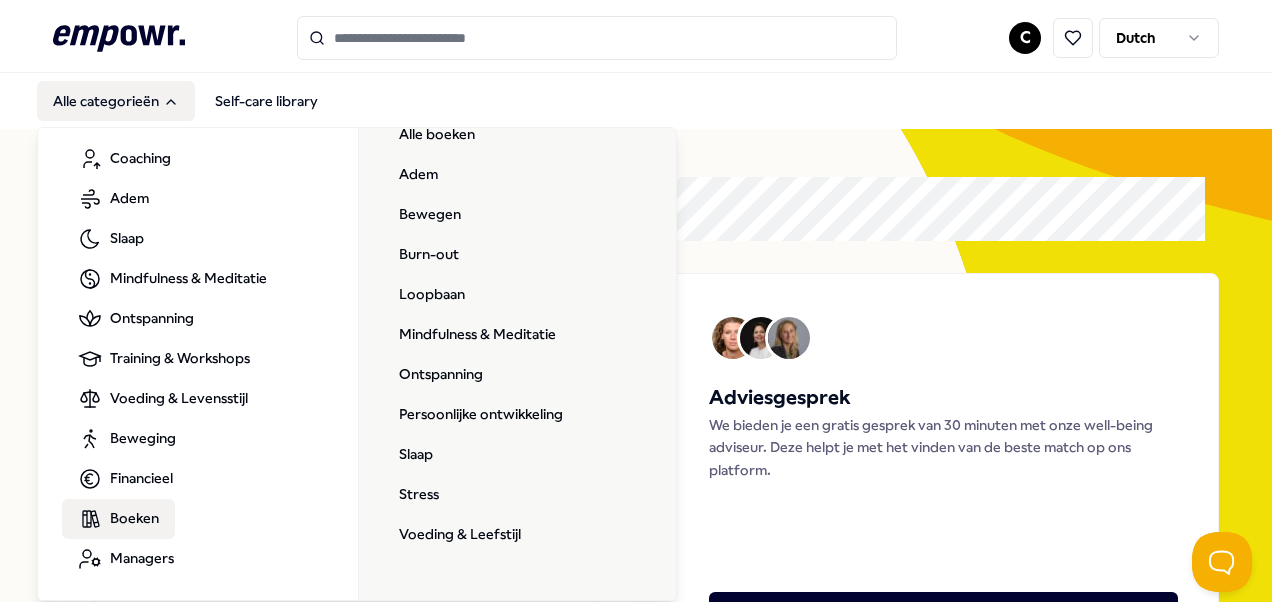 click on "Boeken" at bounding box center (118, 519) 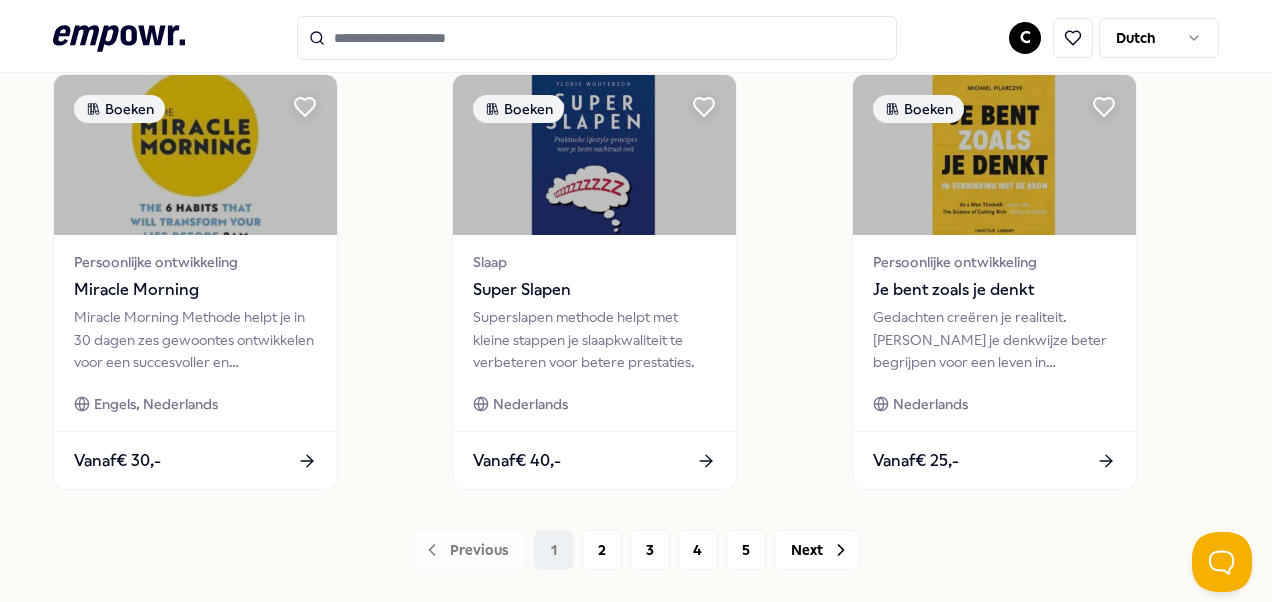 scroll, scrollTop: 1521, scrollLeft: 0, axis: vertical 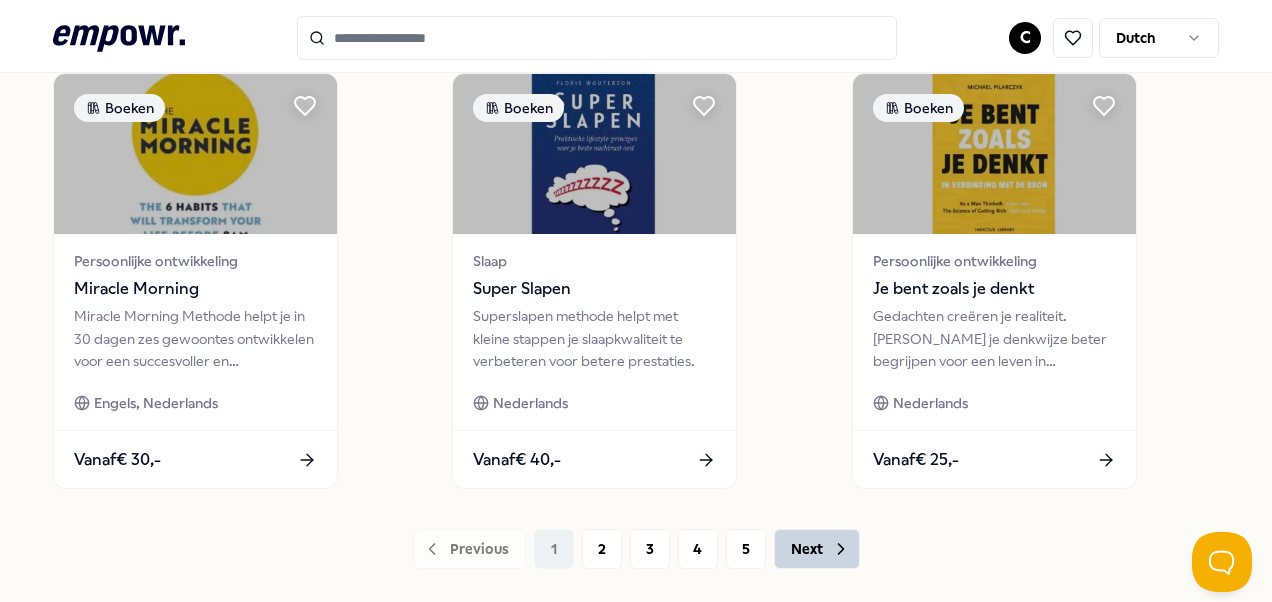 click on "Next" at bounding box center [817, 549] 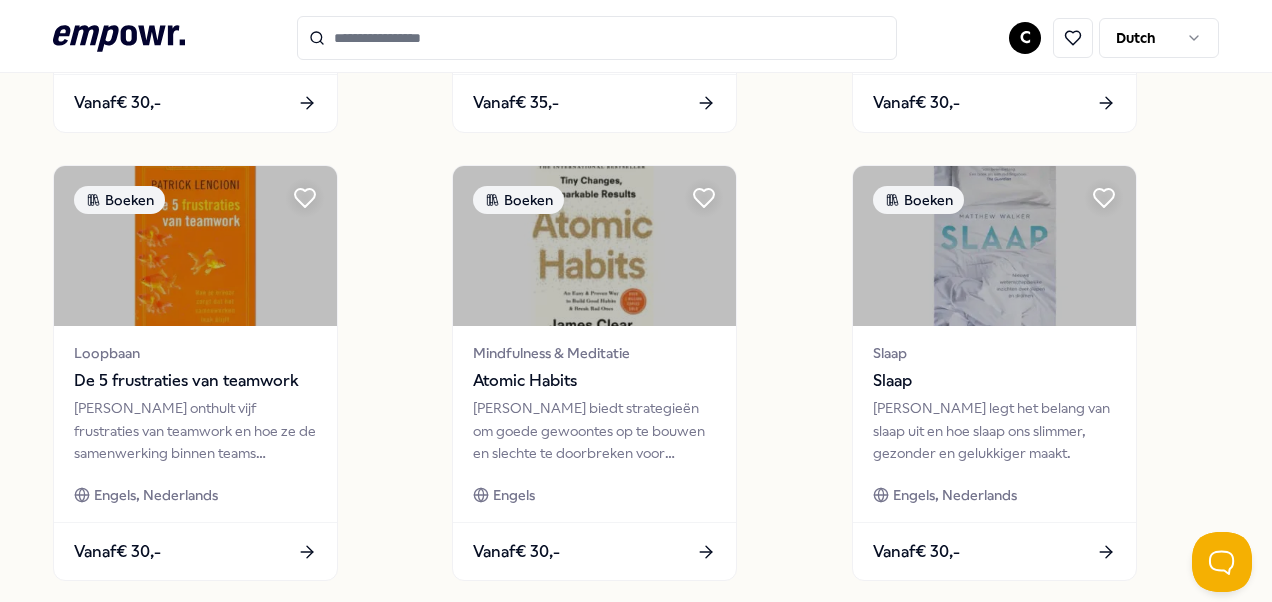 scroll, scrollTop: 1633, scrollLeft: 0, axis: vertical 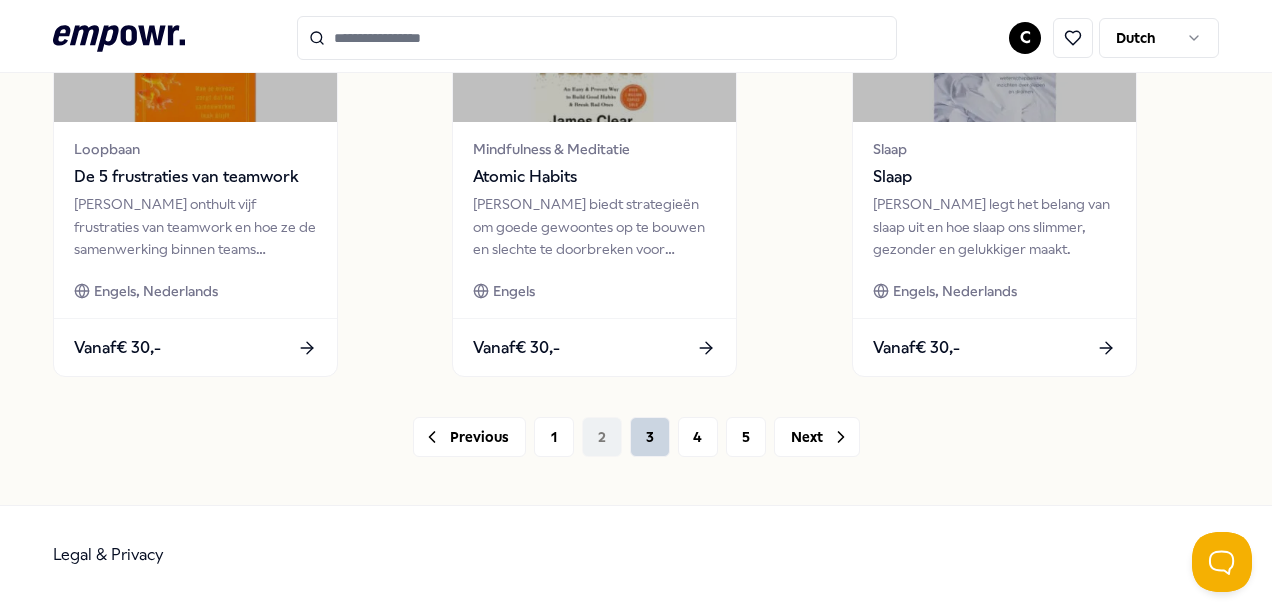 click on "3" at bounding box center (650, 437) 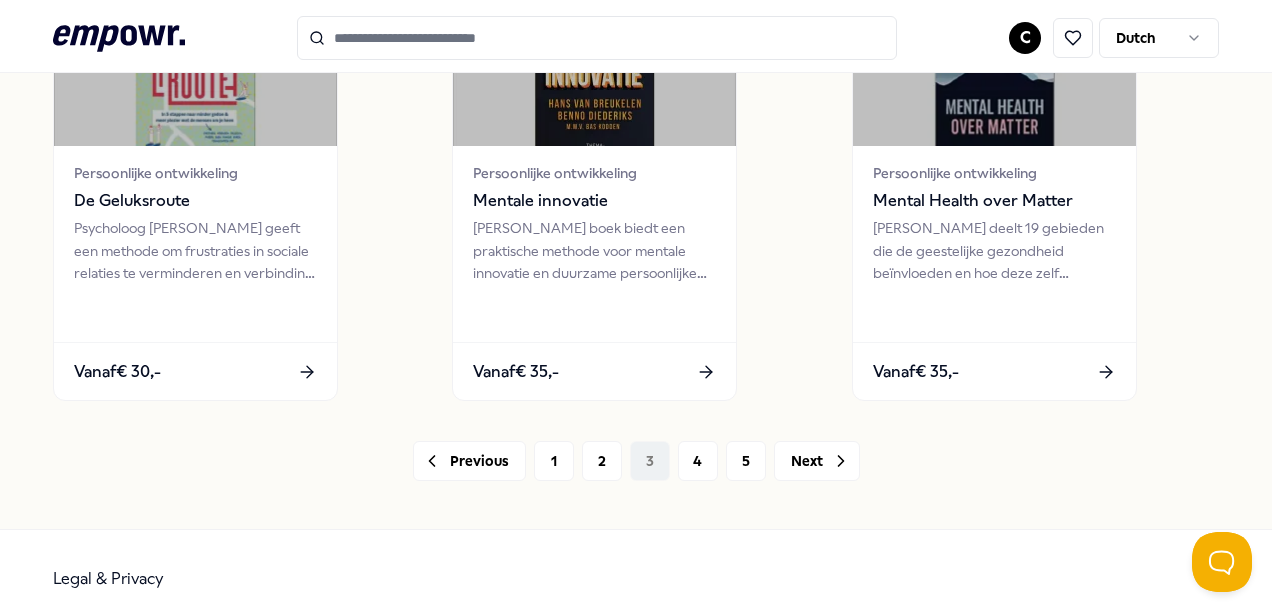 scroll, scrollTop: 1610, scrollLeft: 0, axis: vertical 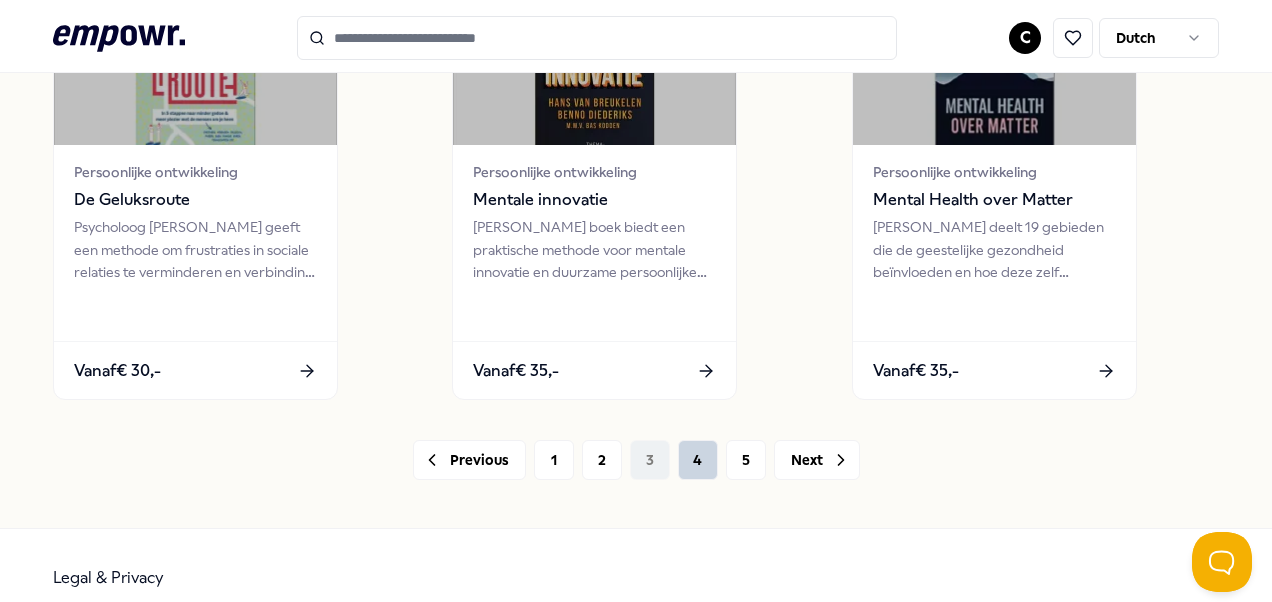 click on "4" at bounding box center [698, 460] 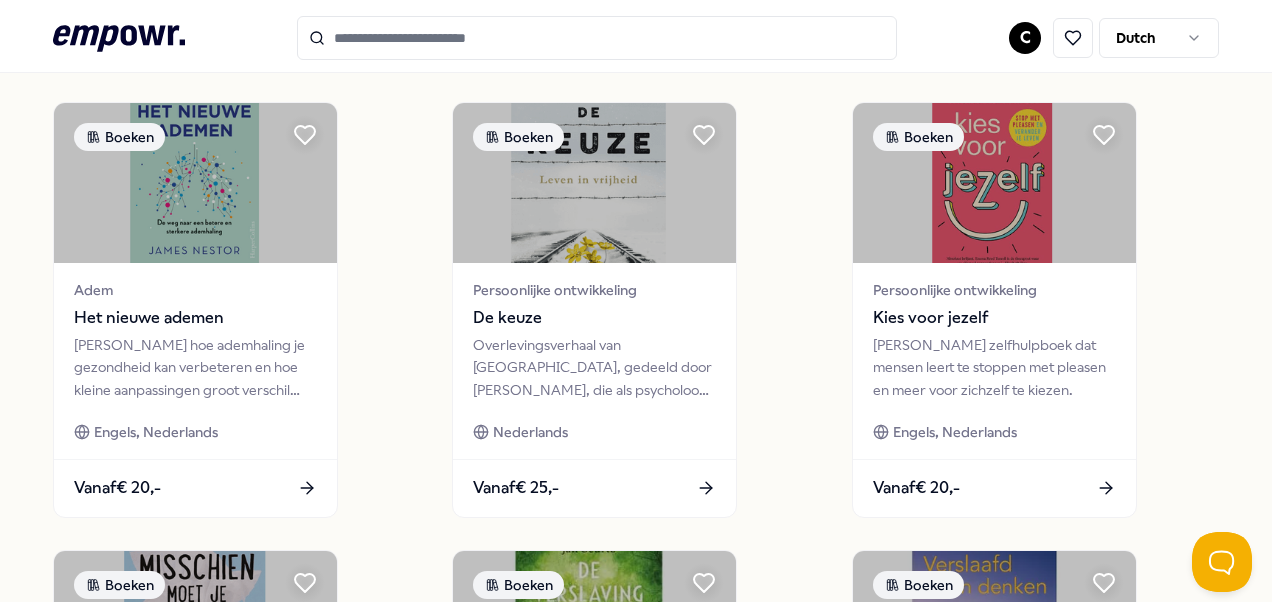 scroll, scrollTop: 1047, scrollLeft: 0, axis: vertical 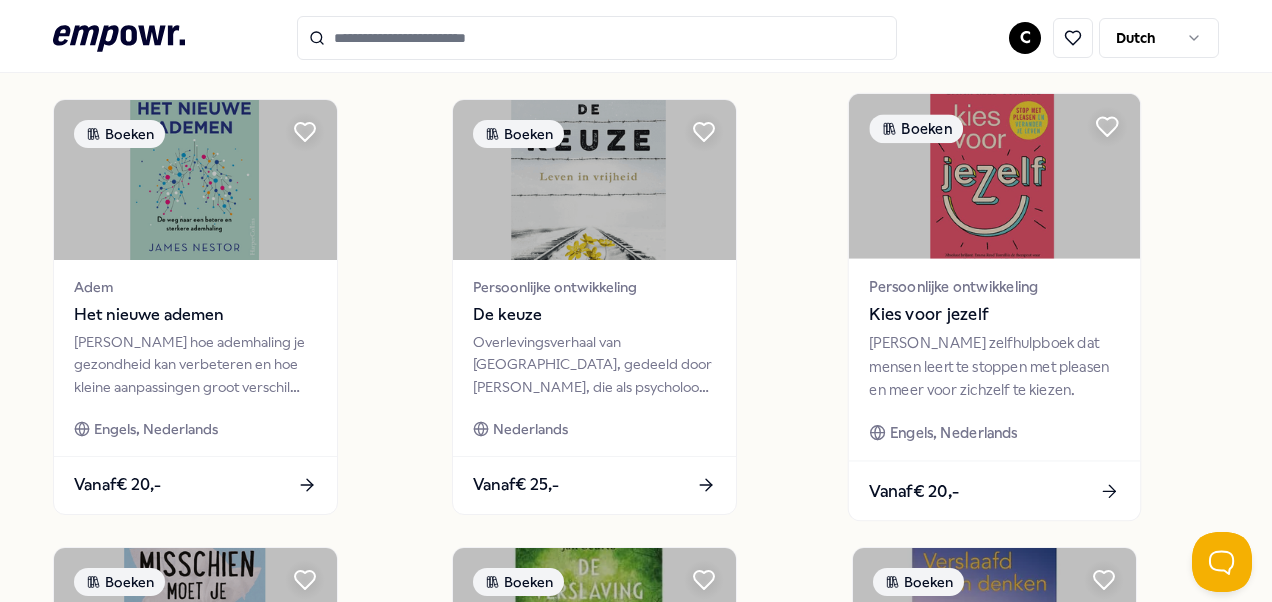 click on "Persoonlijke ontwikkeling" at bounding box center [994, 286] 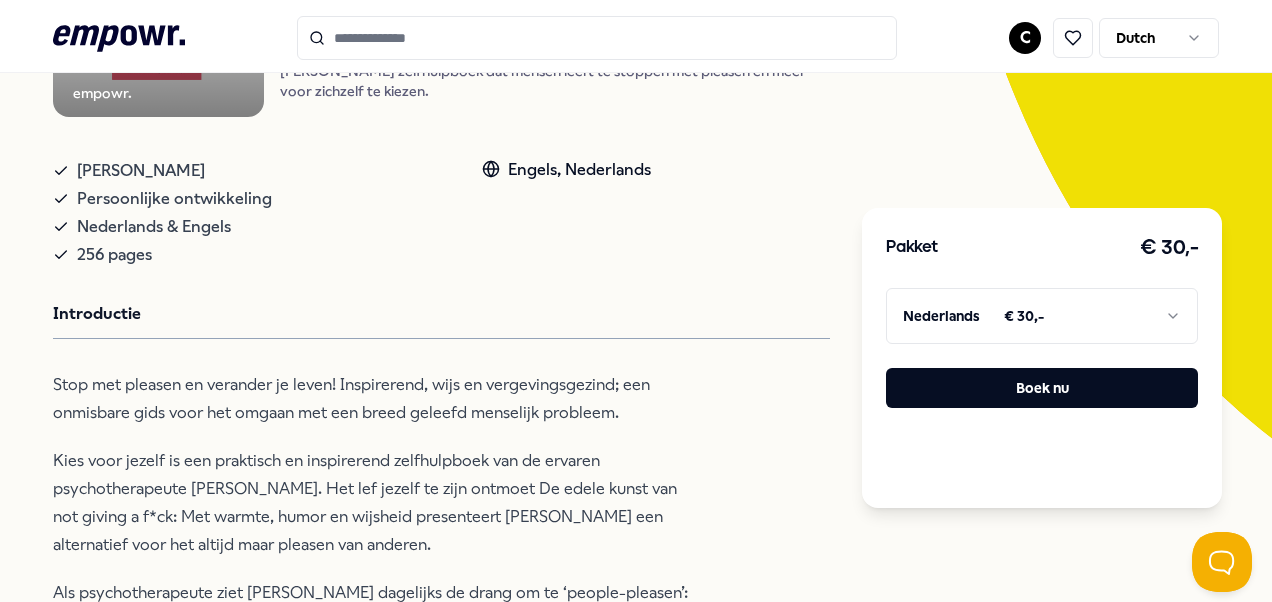 scroll, scrollTop: 315, scrollLeft: 0, axis: vertical 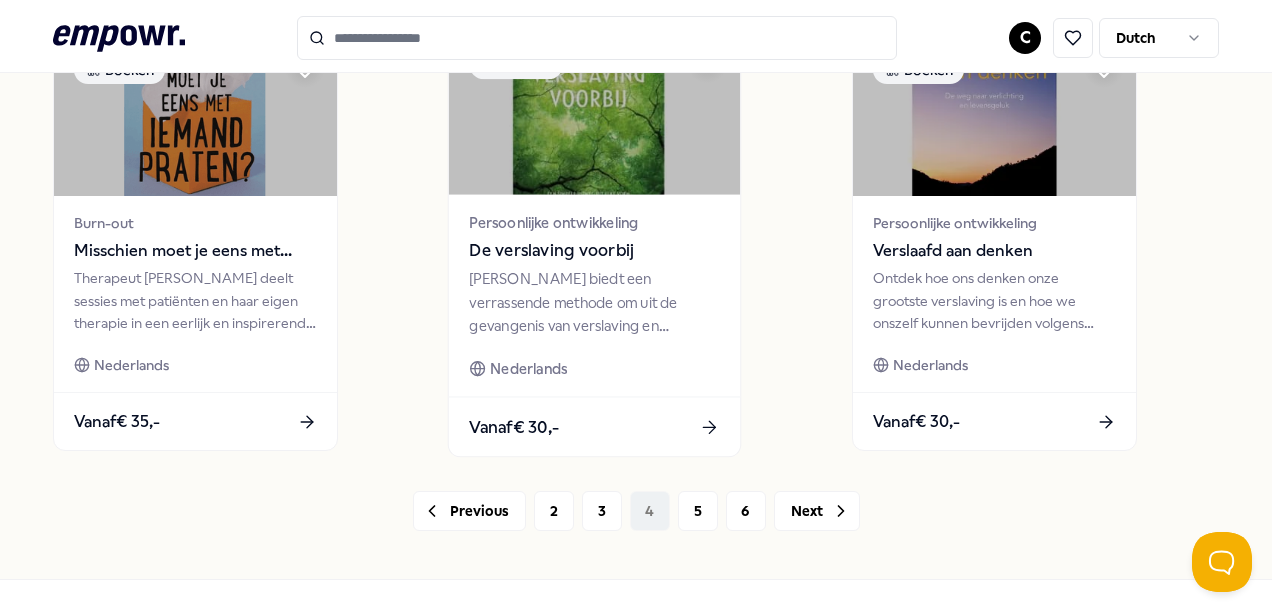 click on "Persoonlijke ontwikkeling" at bounding box center (595, 222) 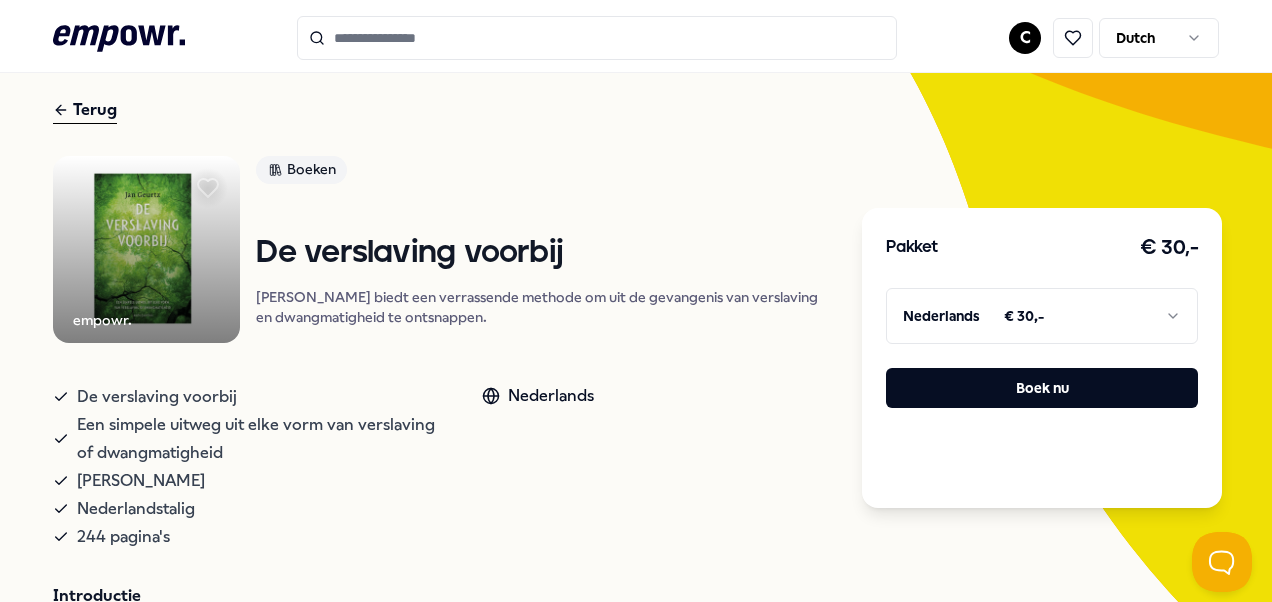 scroll, scrollTop: 71, scrollLeft: 0, axis: vertical 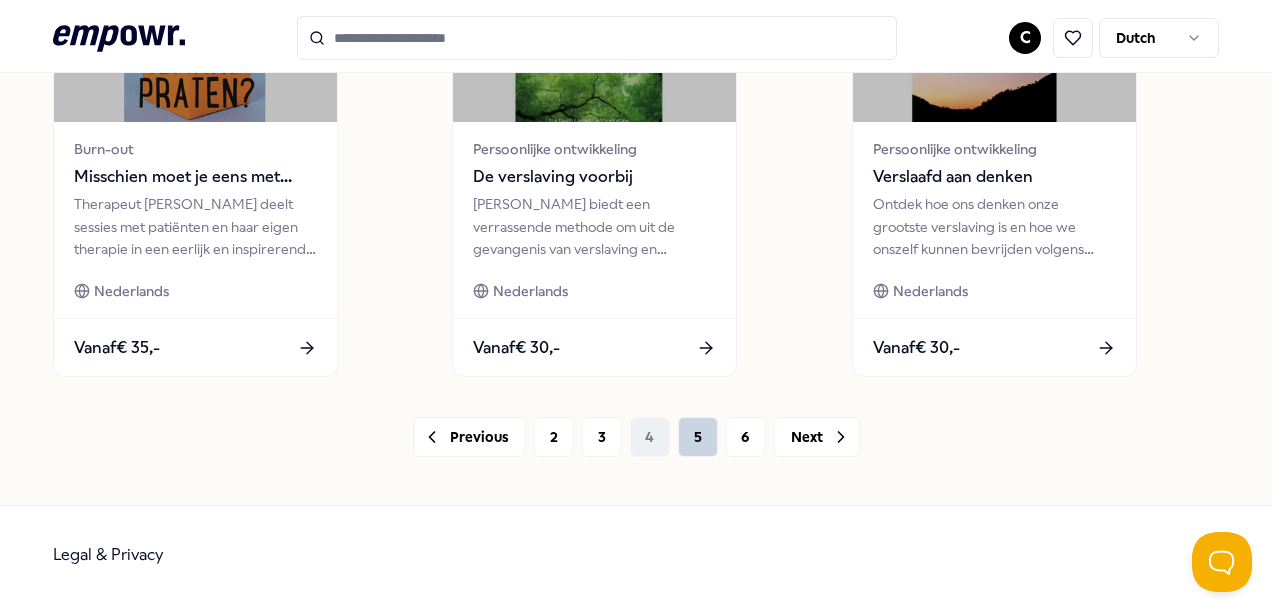click on "5" at bounding box center (698, 437) 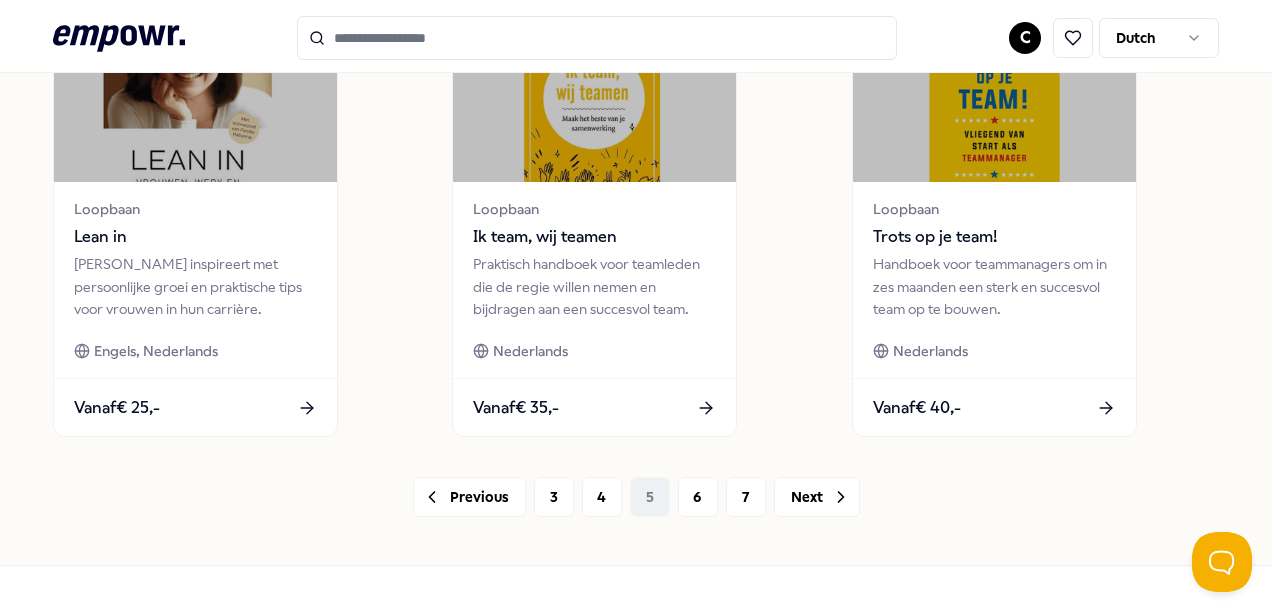 scroll, scrollTop: 1633, scrollLeft: 0, axis: vertical 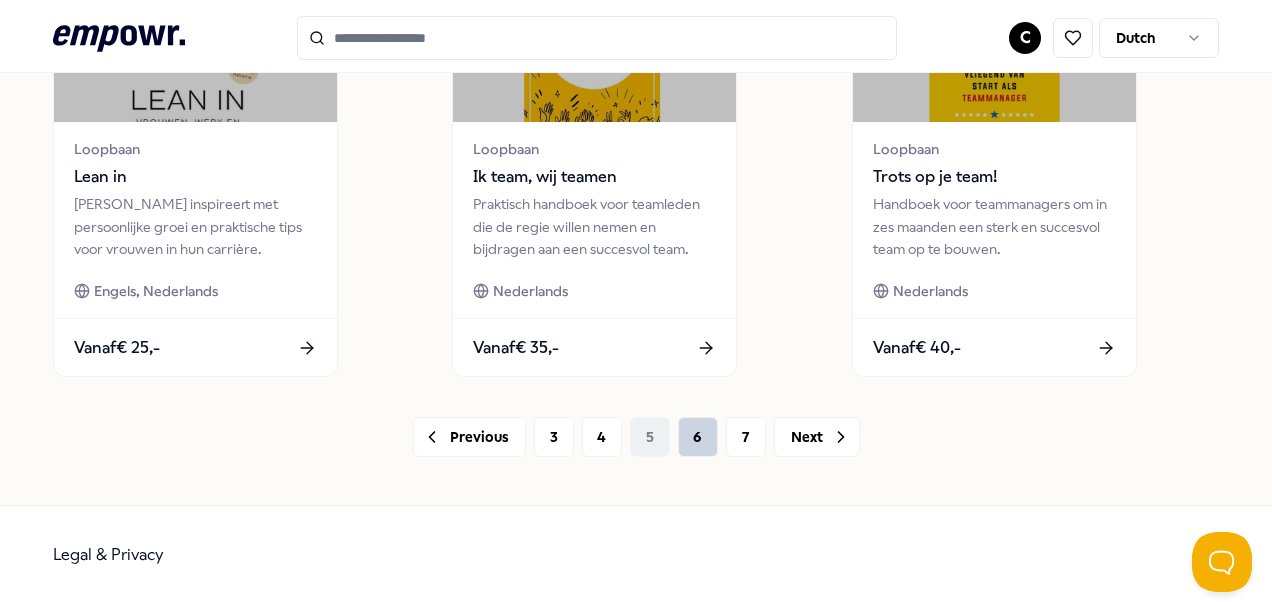 click on "6" at bounding box center (698, 437) 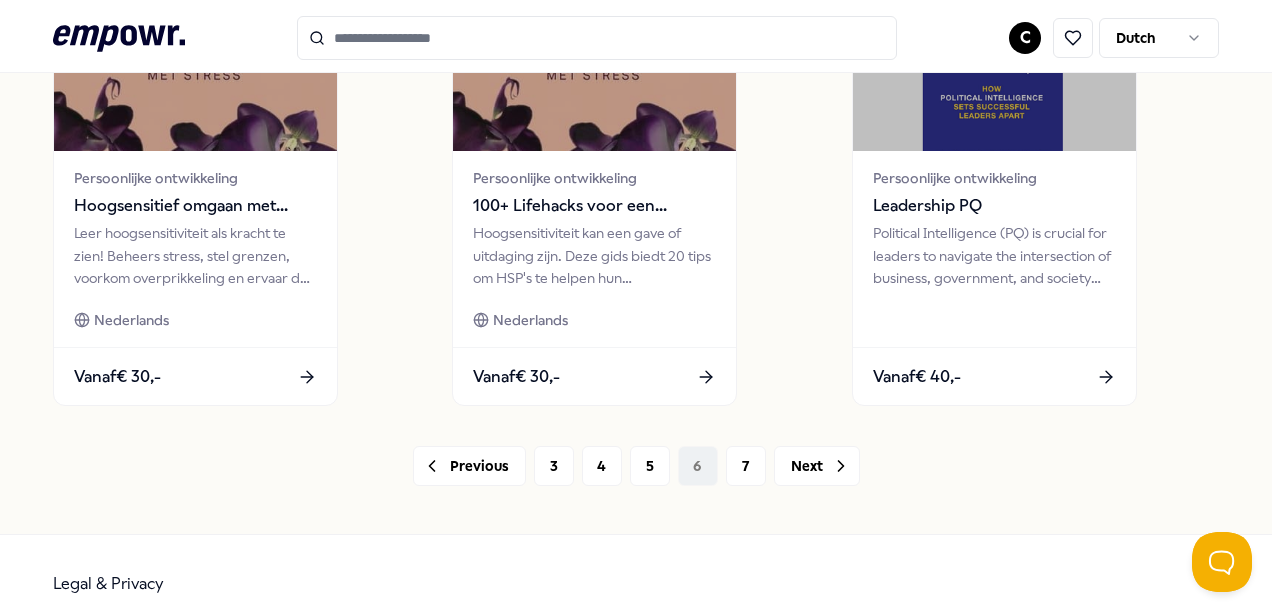 scroll, scrollTop: 1633, scrollLeft: 0, axis: vertical 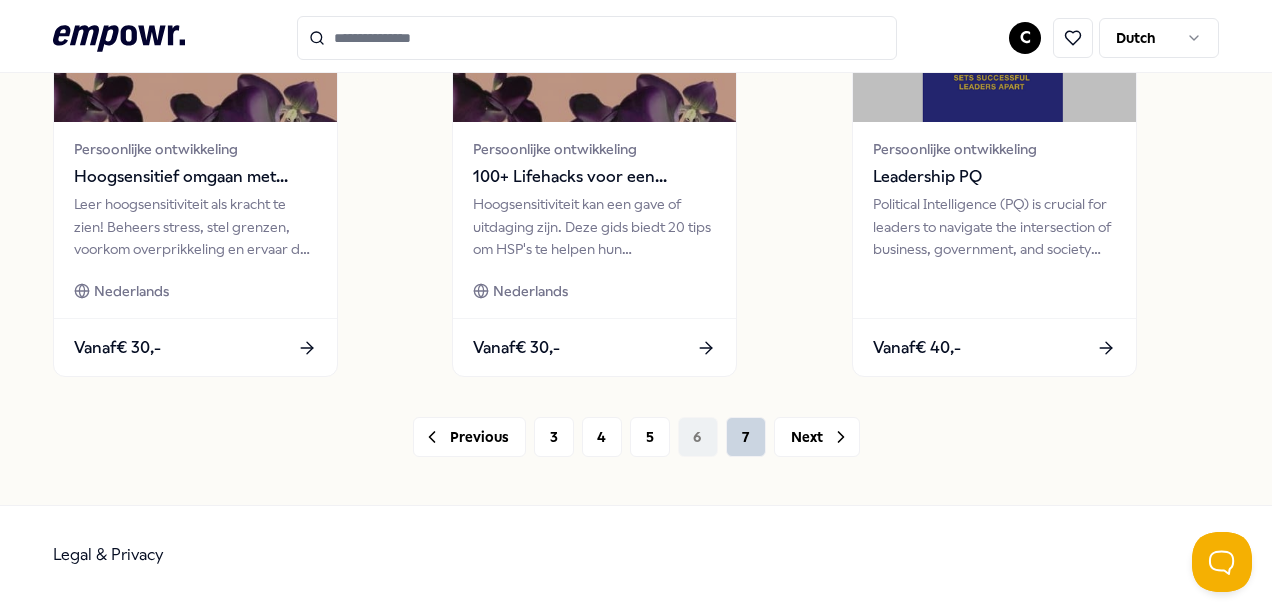 click on "7" at bounding box center (746, 437) 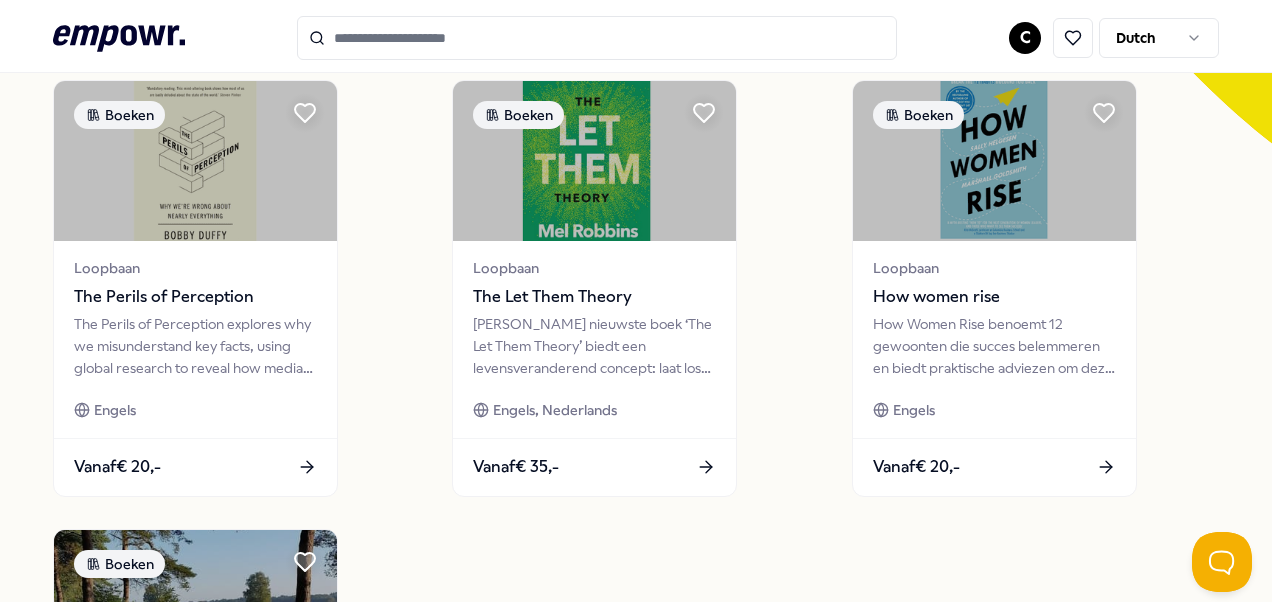 scroll, scrollTop: 618, scrollLeft: 0, axis: vertical 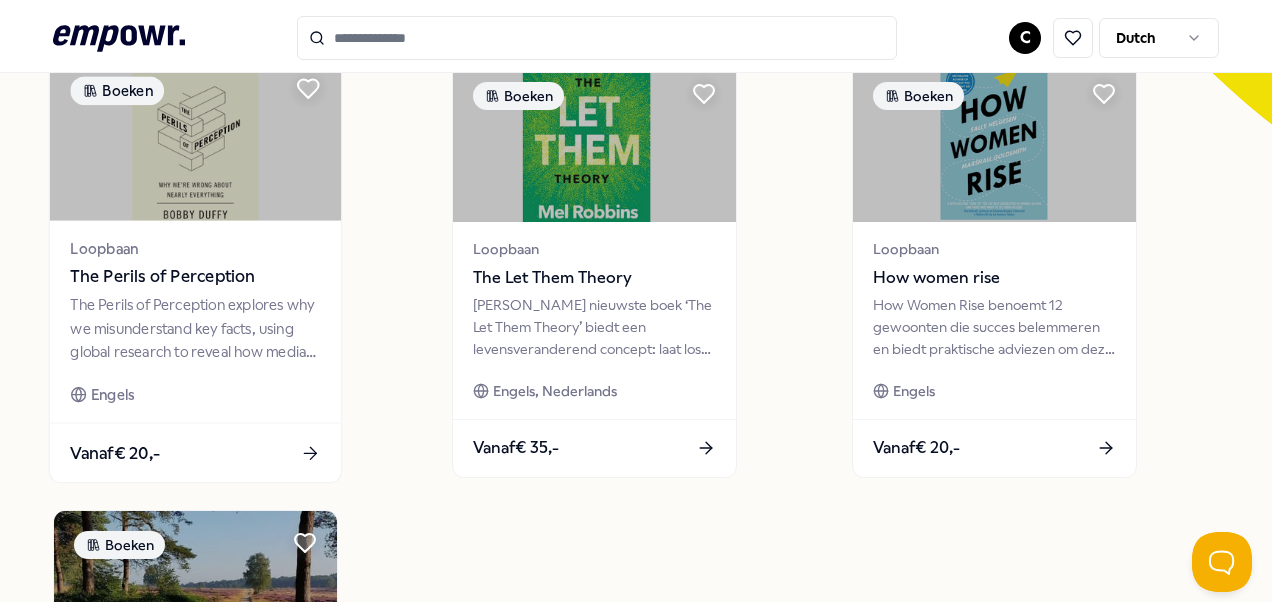 click on "The Perils of Perception" at bounding box center (195, 277) 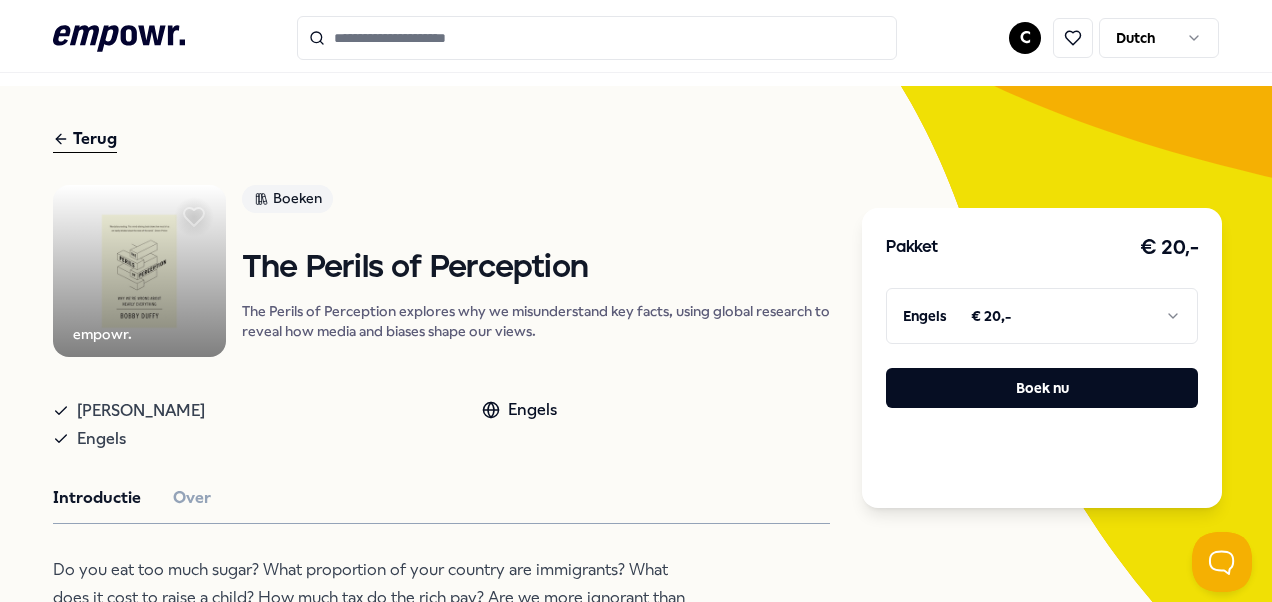 scroll, scrollTop: 0, scrollLeft: 0, axis: both 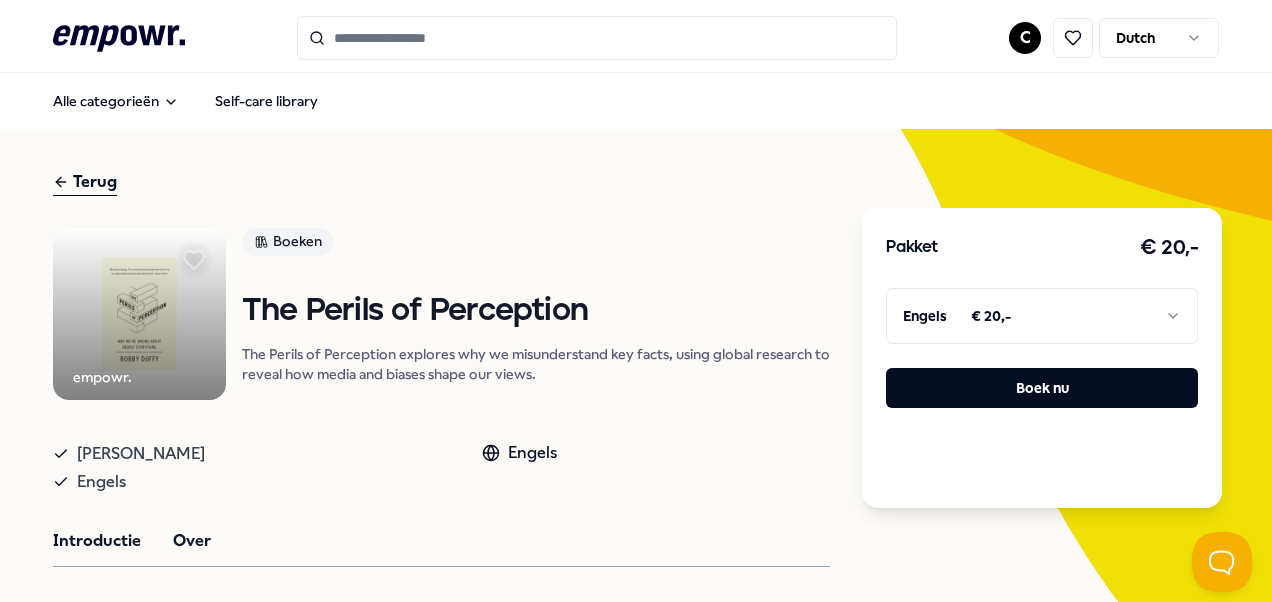 click on "Over" at bounding box center [192, 541] 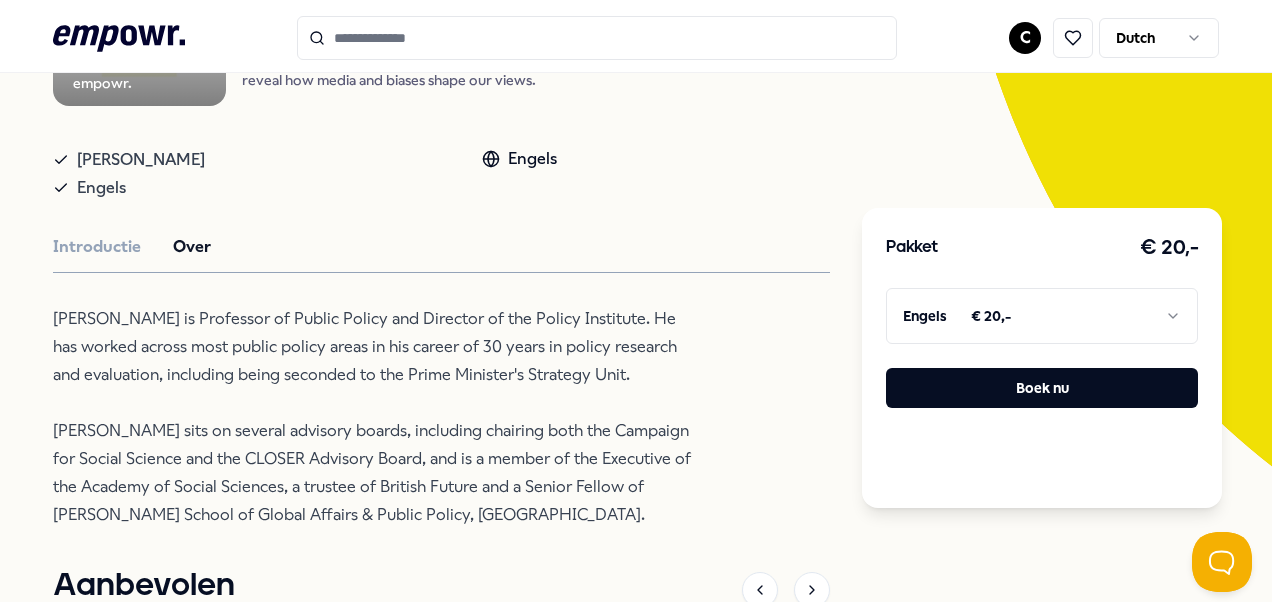 scroll, scrollTop: 0, scrollLeft: 0, axis: both 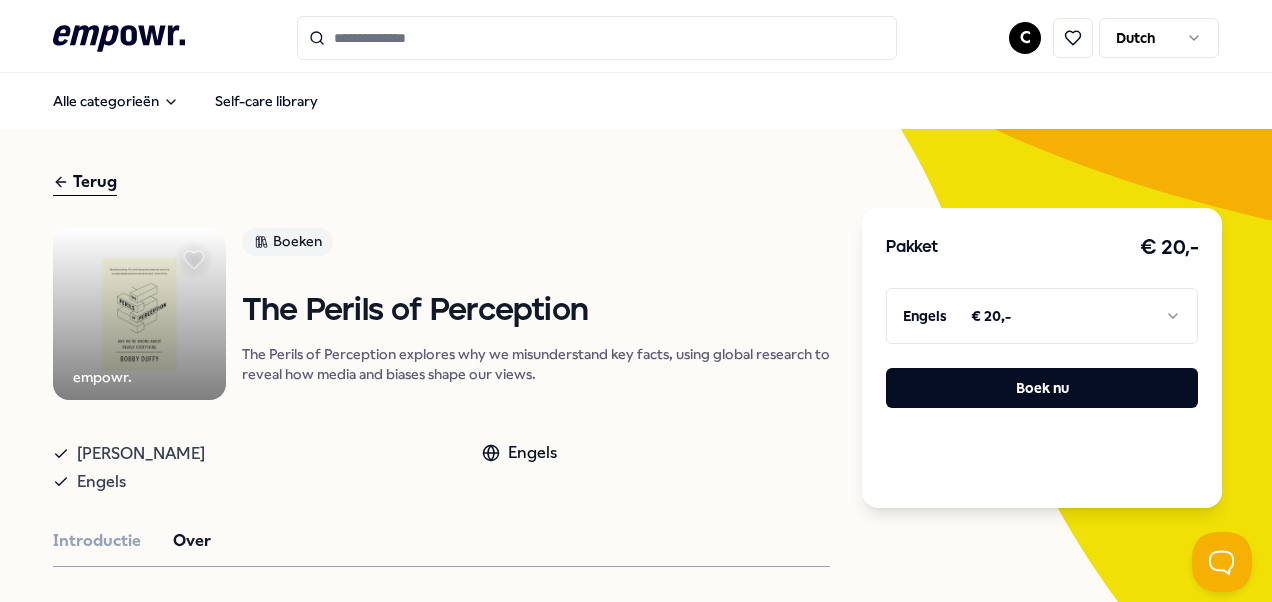 click at bounding box center [139, 314] 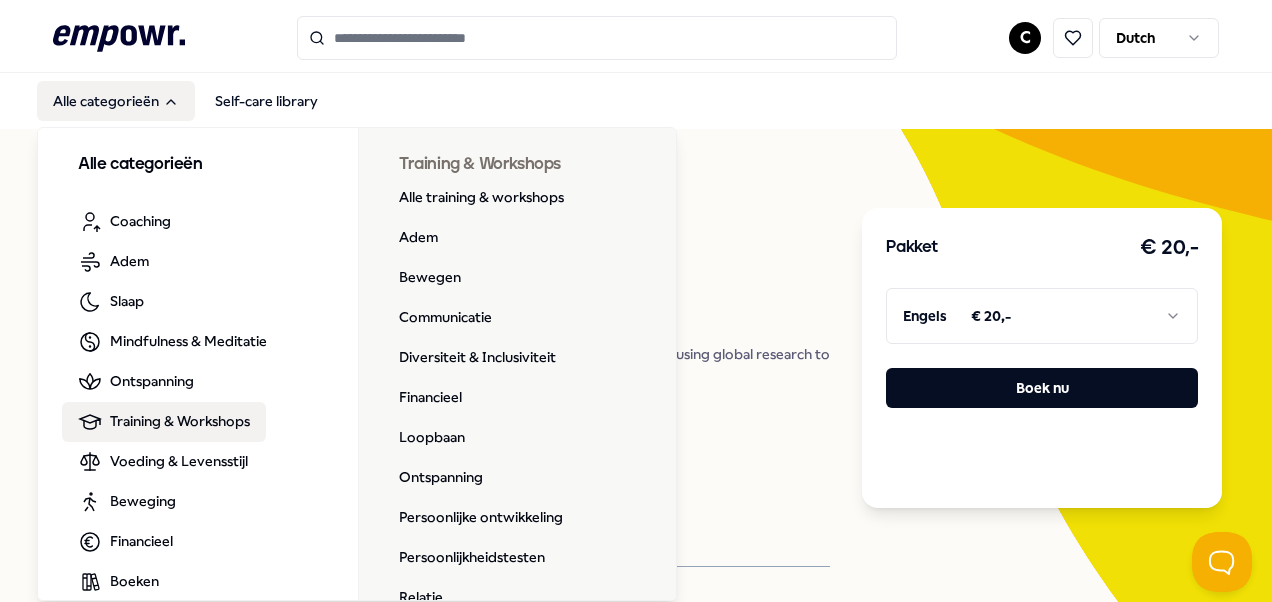 click on "Training & Workshops" at bounding box center [164, 422] 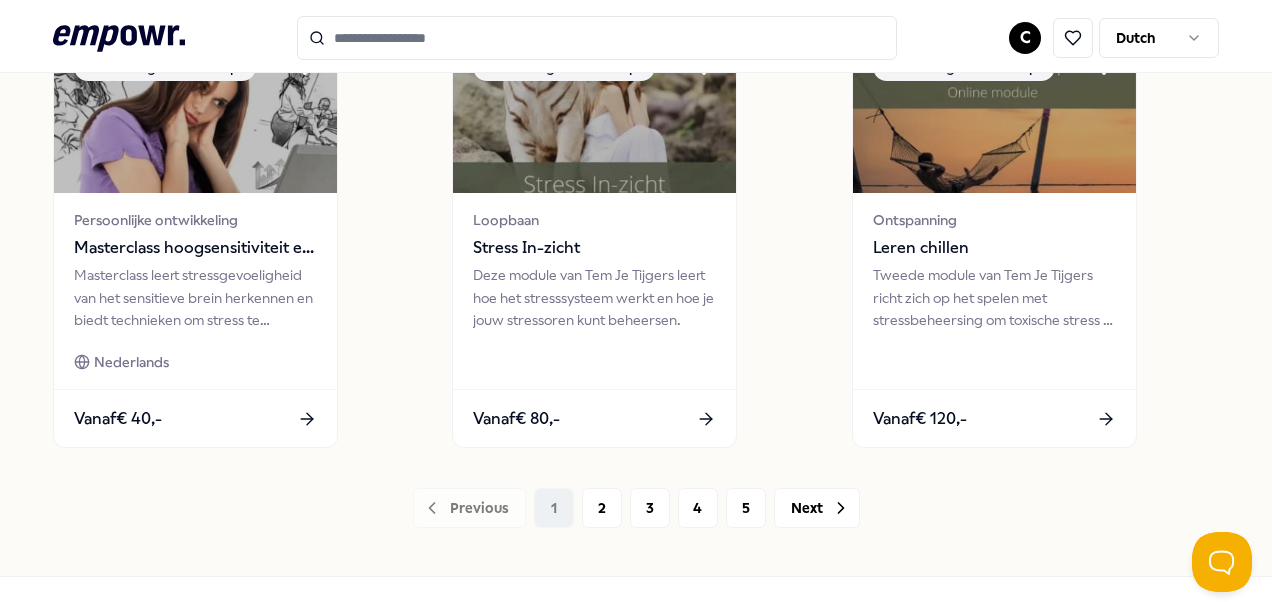 scroll, scrollTop: 1563, scrollLeft: 0, axis: vertical 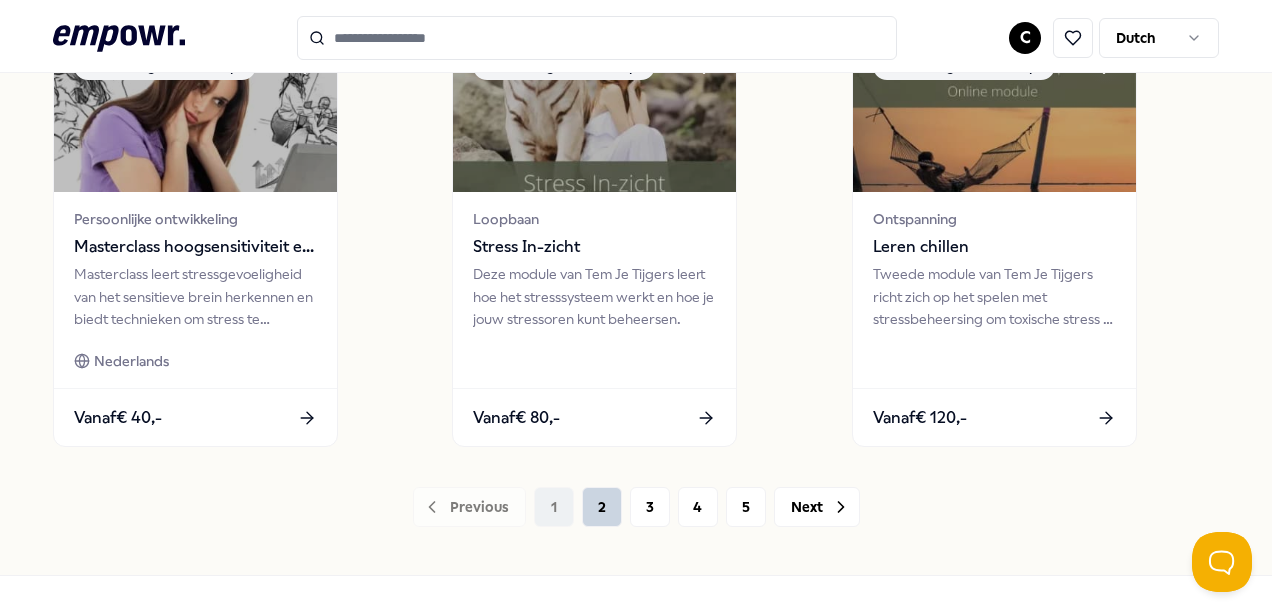 click on "2" at bounding box center (602, 507) 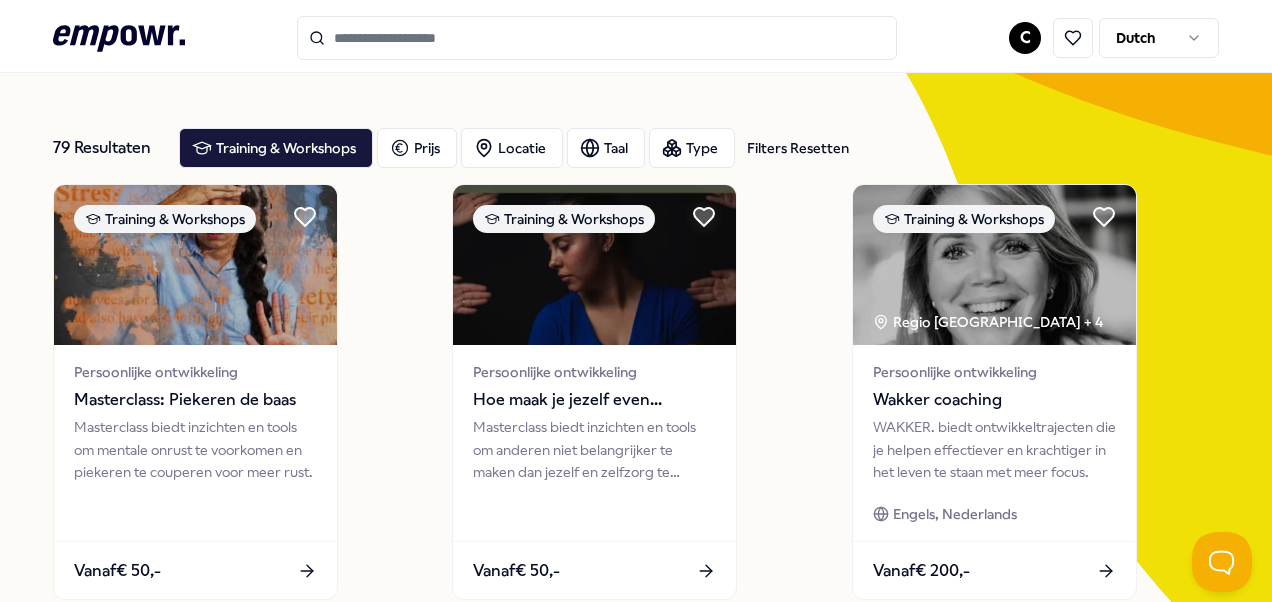 scroll, scrollTop: 0, scrollLeft: 0, axis: both 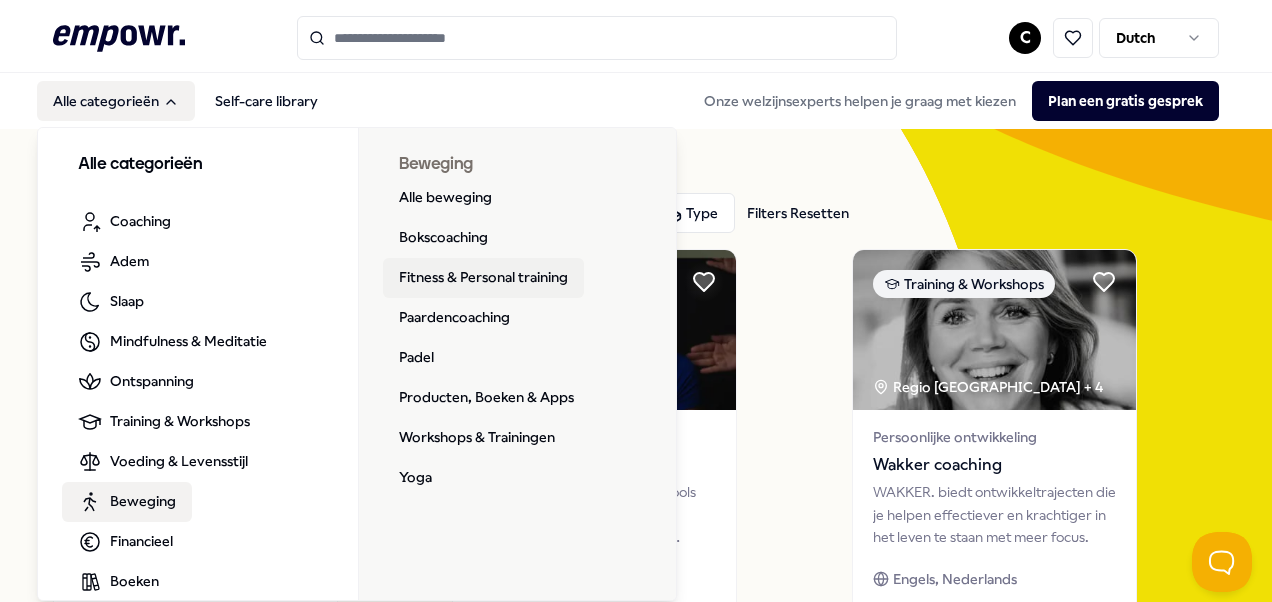 click on "Fitness & Personal training" at bounding box center [483, 278] 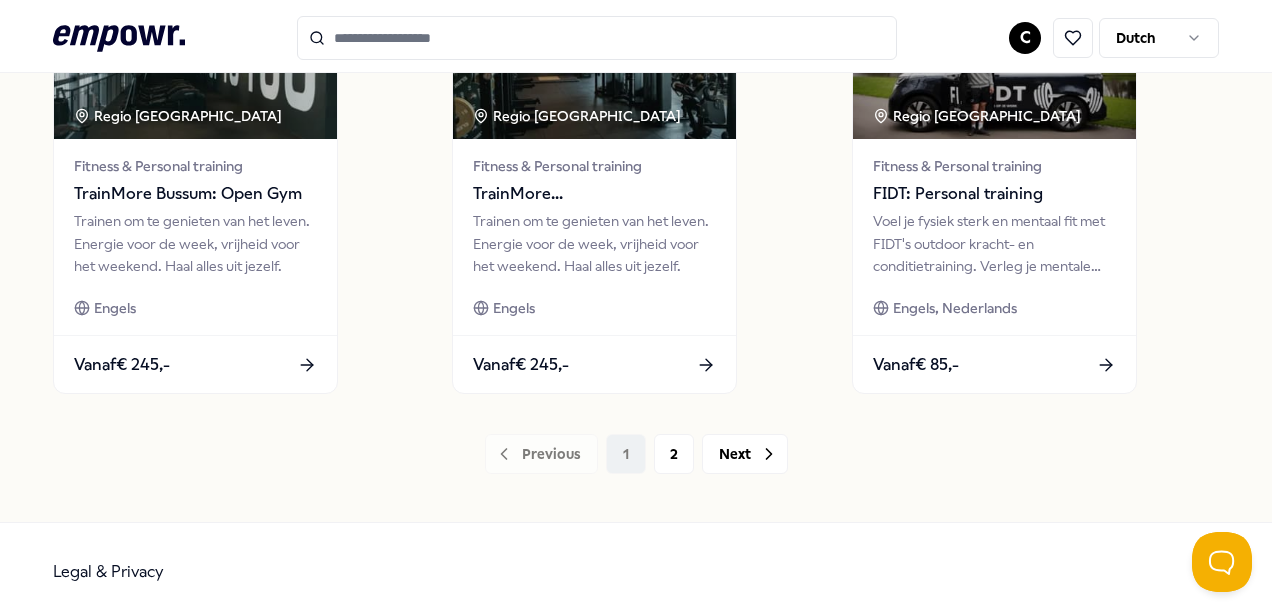 scroll, scrollTop: 1617, scrollLeft: 0, axis: vertical 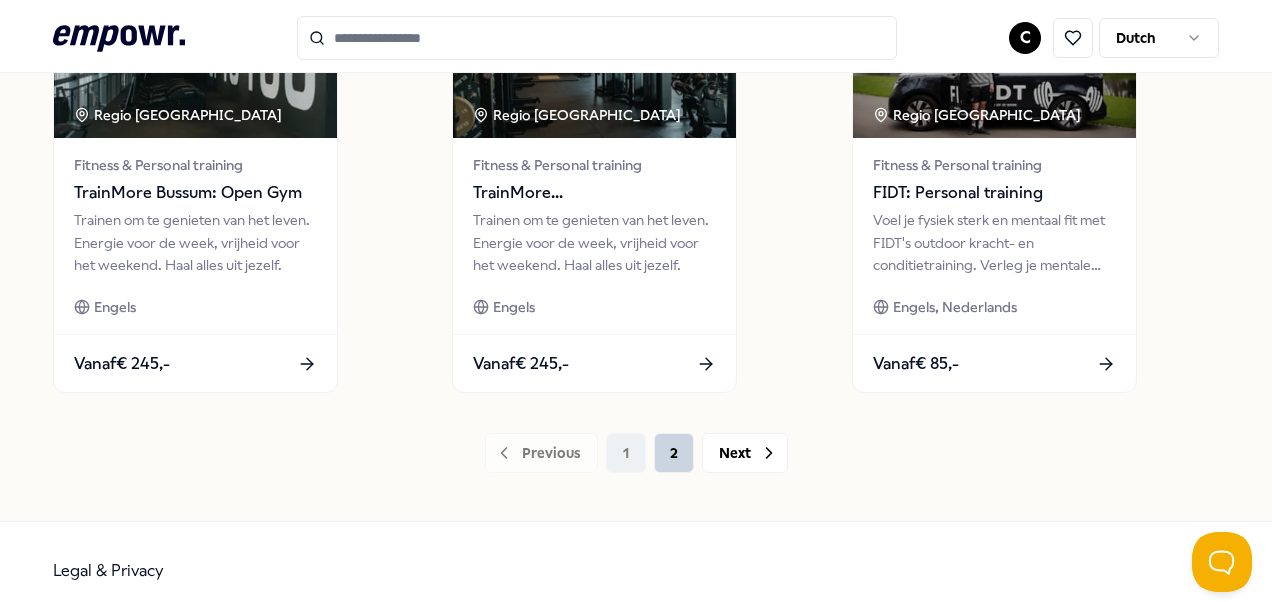 click on "2" at bounding box center (674, 453) 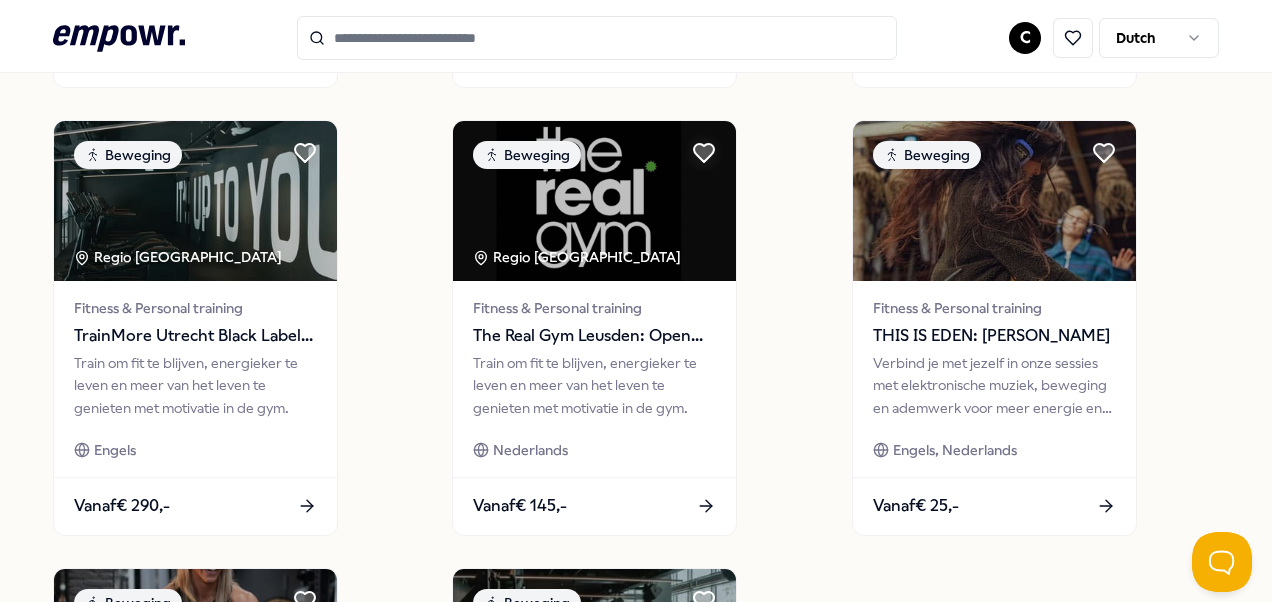 scroll, scrollTop: 1070, scrollLeft: 0, axis: vertical 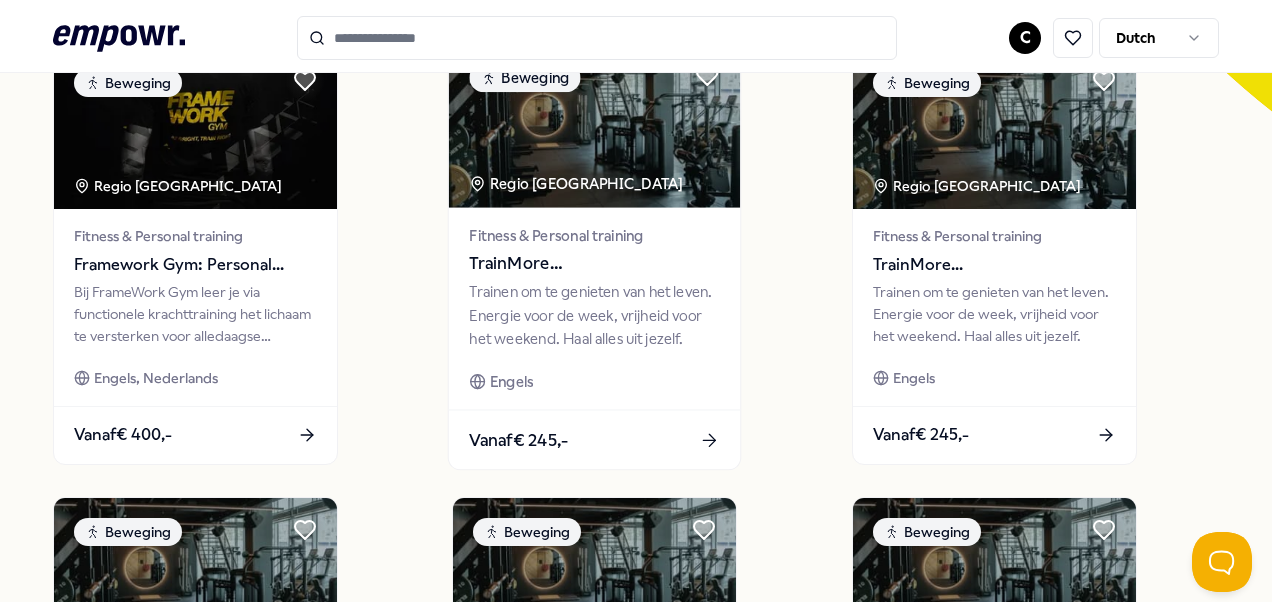 click on "Regio [GEOGRAPHIC_DATA]" at bounding box center [578, 184] 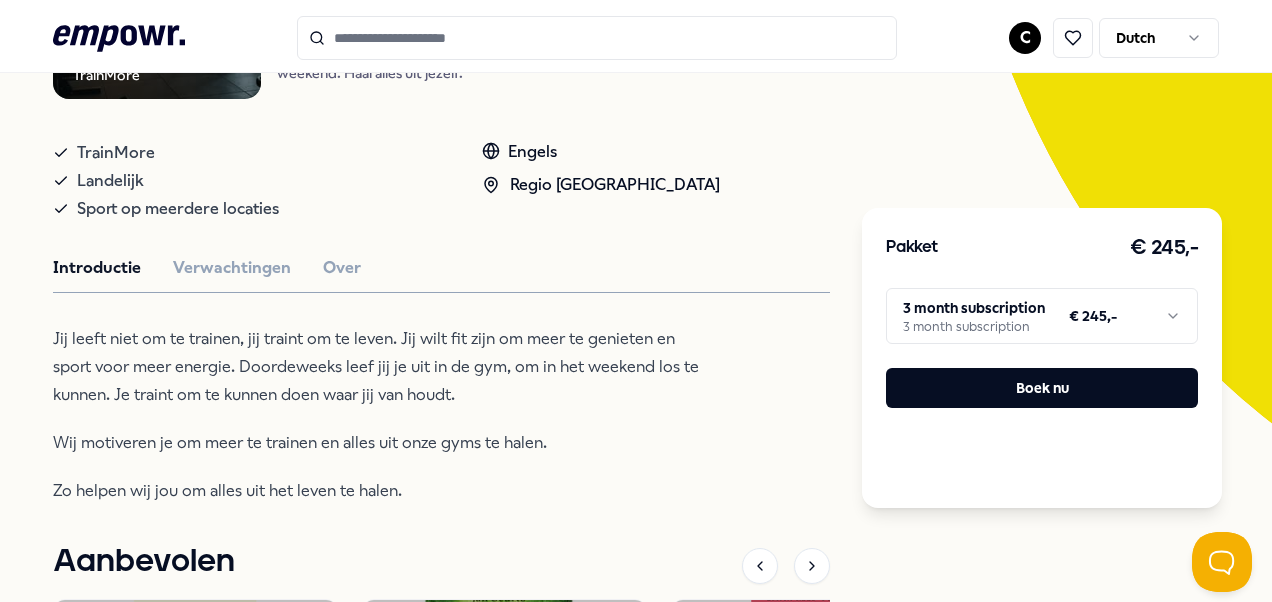 scroll, scrollTop: 363, scrollLeft: 0, axis: vertical 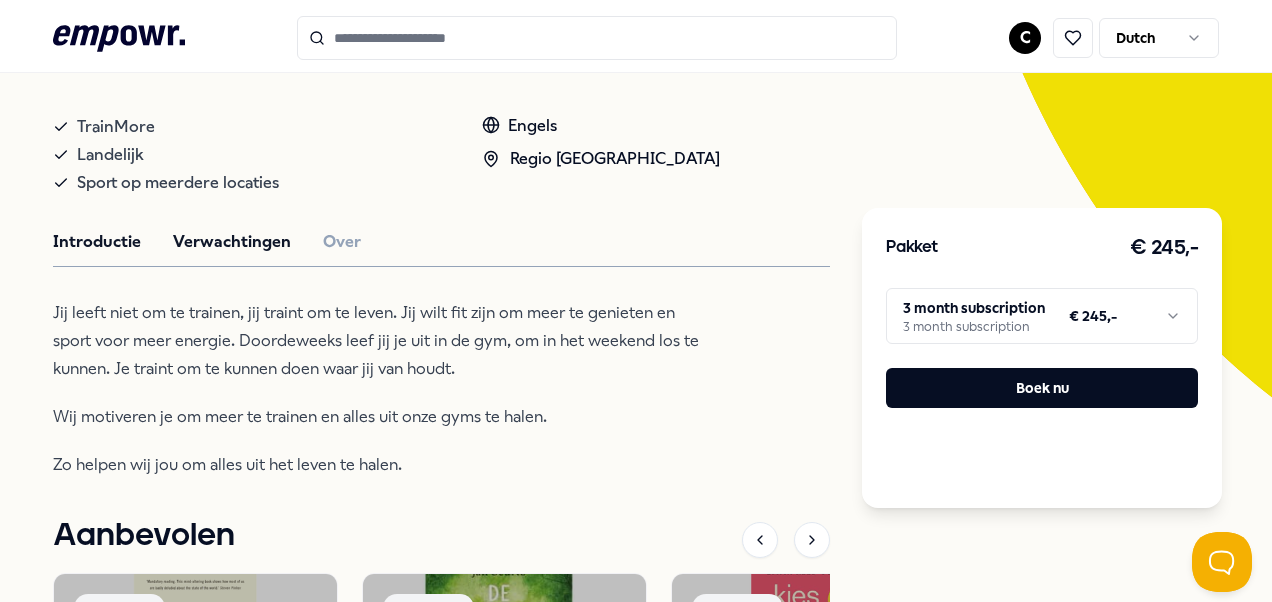 click on "Verwachtingen" at bounding box center [232, 242] 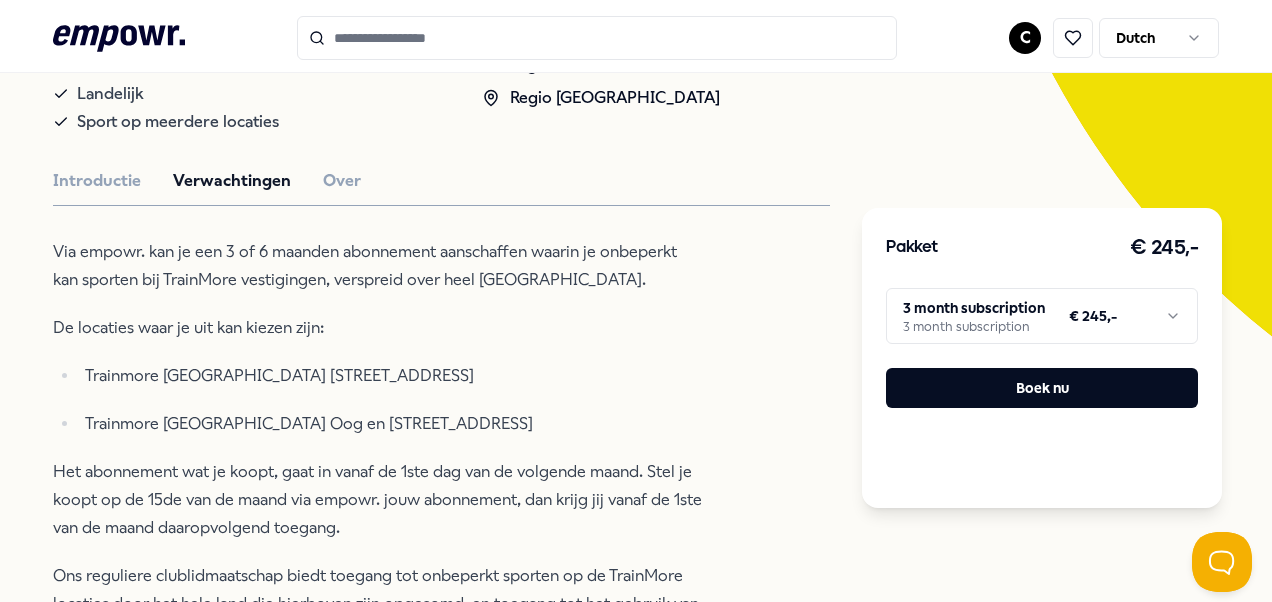 scroll, scrollTop: 425, scrollLeft: 0, axis: vertical 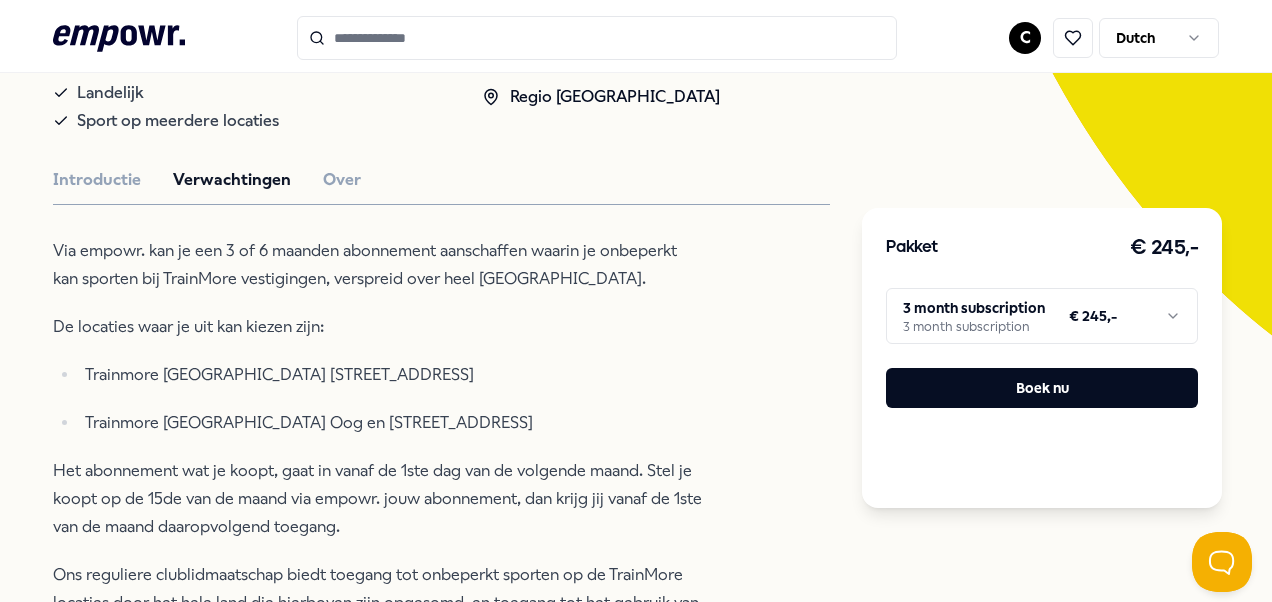 click on ".empowr-logo_svg__cls-1{fill:#03032f} C Dutch Alle categorieën   Self-care library Terug TrainMore Beweging TrainMore [GEOGRAPHIC_DATA]: Open Gym Trainen om te genieten van het leven. Energie voor de week, vrijheid voor het weekend. Haal alles uit jezelf. TrainMore Landelijk Sport op meerdere locaties Engels Regio Utrecht  Introductie Verwachtingen Over Via empowr. kan je een 3 of 6 maanden abonnement aanschaffen waarin je onbeperkt kan sporten bij TrainMore vestigingen, verspreid over heel [GEOGRAPHIC_DATA]. De locaties waar je uit kan kiezen zijn: Trainmore [GEOGRAPHIC_DATA] [STREET_ADDRESS] Trainmore [GEOGRAPHIC_DATA] Oog en [STREET_ADDRESS] Het abonnement wat je koopt, gaat in vanaf de 1ste dag van de volgende maand. Stel je koopt op de 15de van de maand via empowr. jouw abonnement, dan krijg jij vanaf de 1ste van de maand daaropvolgend toegang. Onze clubs zijn 7 dagen per week geopend van 07:00 tot 23:00, met ervaren en vriendelijk personeel aanwezig, klaar om je te begeleiden en motiveren op je fitnessreis." at bounding box center [636, 301] 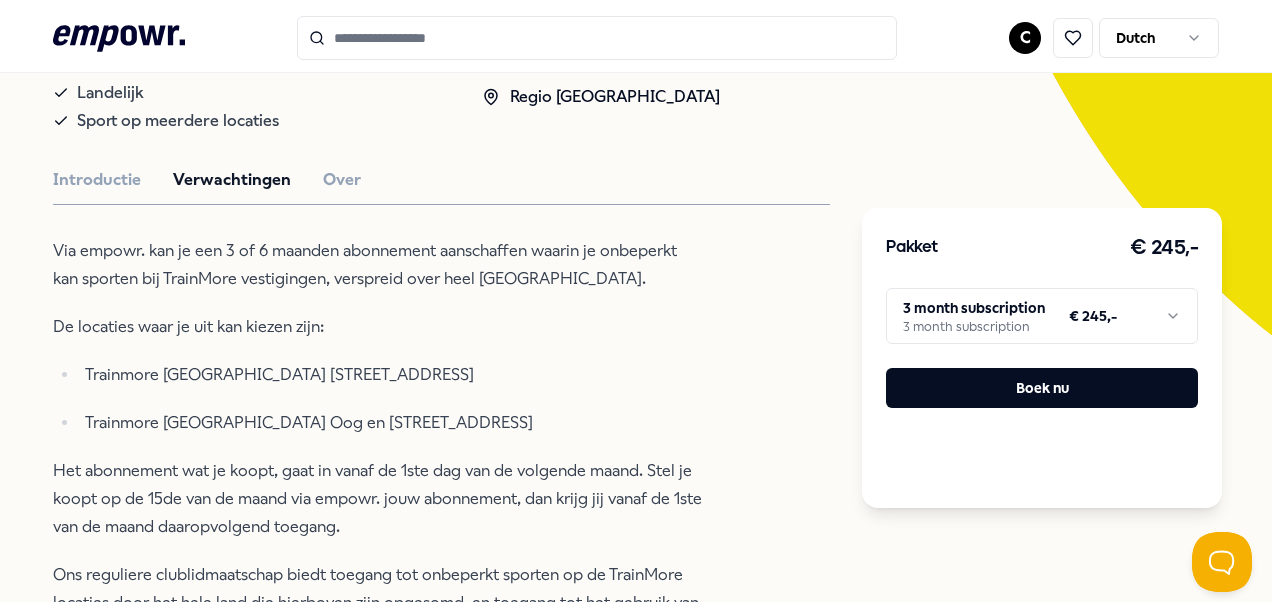 click on ".empowr-logo_svg__cls-1{fill:#03032f} C Dutch Alle categorieën   Self-care library Terug TrainMore Beweging TrainMore [GEOGRAPHIC_DATA]: Open Gym Trainen om te genieten van het leven. Energie voor de week, vrijheid voor het weekend. Haal alles uit jezelf. TrainMore Landelijk Sport op meerdere locaties Engels Regio Utrecht  Introductie Verwachtingen Over Via empowr. kan je een 3 of 6 maanden abonnement aanschaffen waarin je onbeperkt kan sporten bij TrainMore vestigingen, verspreid over heel [GEOGRAPHIC_DATA]. De locaties waar je uit kan kiezen zijn: Trainmore [GEOGRAPHIC_DATA] [STREET_ADDRESS] Trainmore [GEOGRAPHIC_DATA] Oog en [STREET_ADDRESS] Het abonnement wat je koopt, gaat in vanaf de 1ste dag van de volgende maand. Stel je koopt op de 15de van de maand via empowr. jouw abonnement, dan krijg jij vanaf de 1ste van de maand daaropvolgend toegang. Onze clubs zijn 7 dagen per week geopend van 07:00 tot 23:00, met ervaren en vriendelijk personeel aanwezig, klaar om je te begeleiden en motiveren op je fitnessreis." at bounding box center [636, 301] 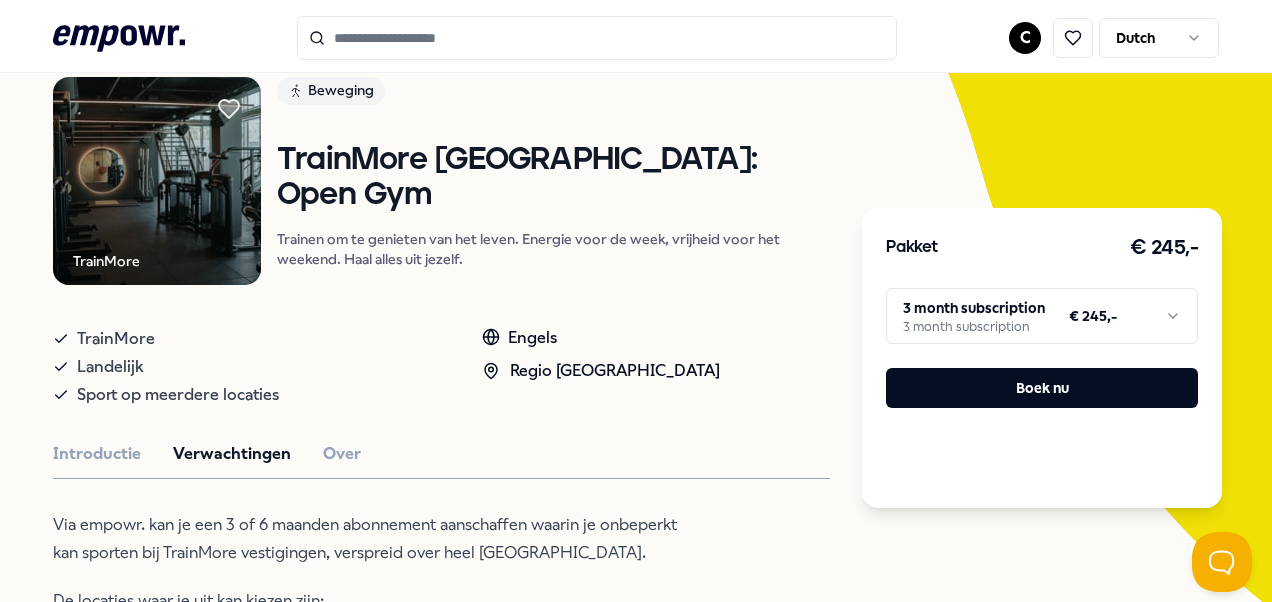 scroll, scrollTop: 0, scrollLeft: 0, axis: both 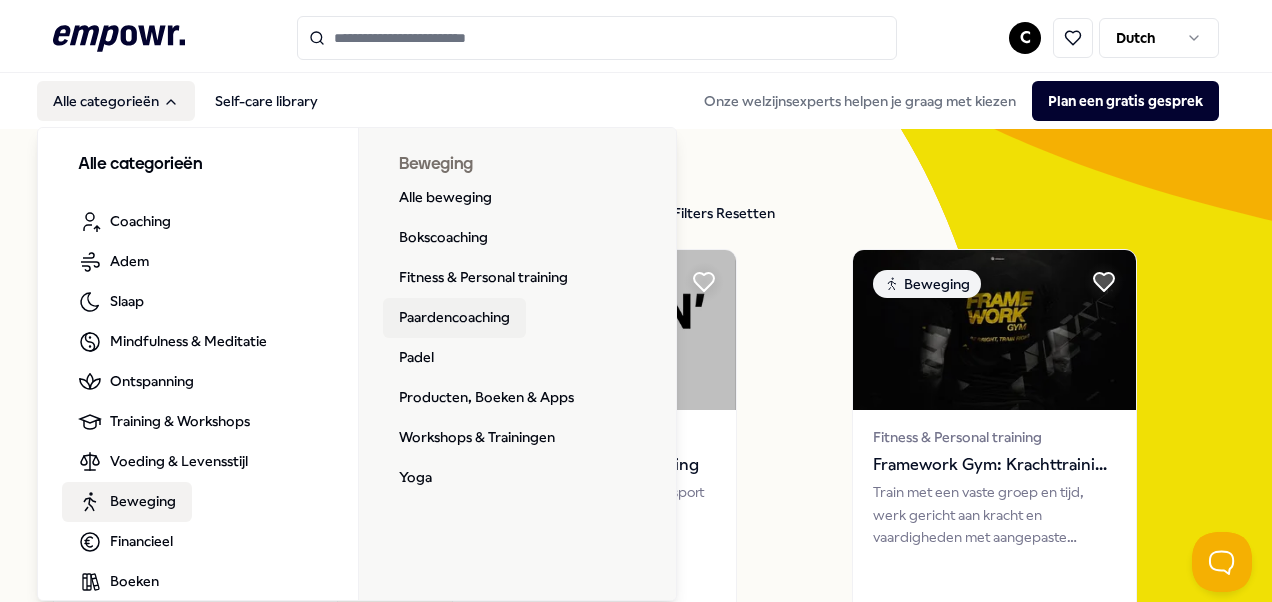 click on "Paardencoaching" at bounding box center [454, 318] 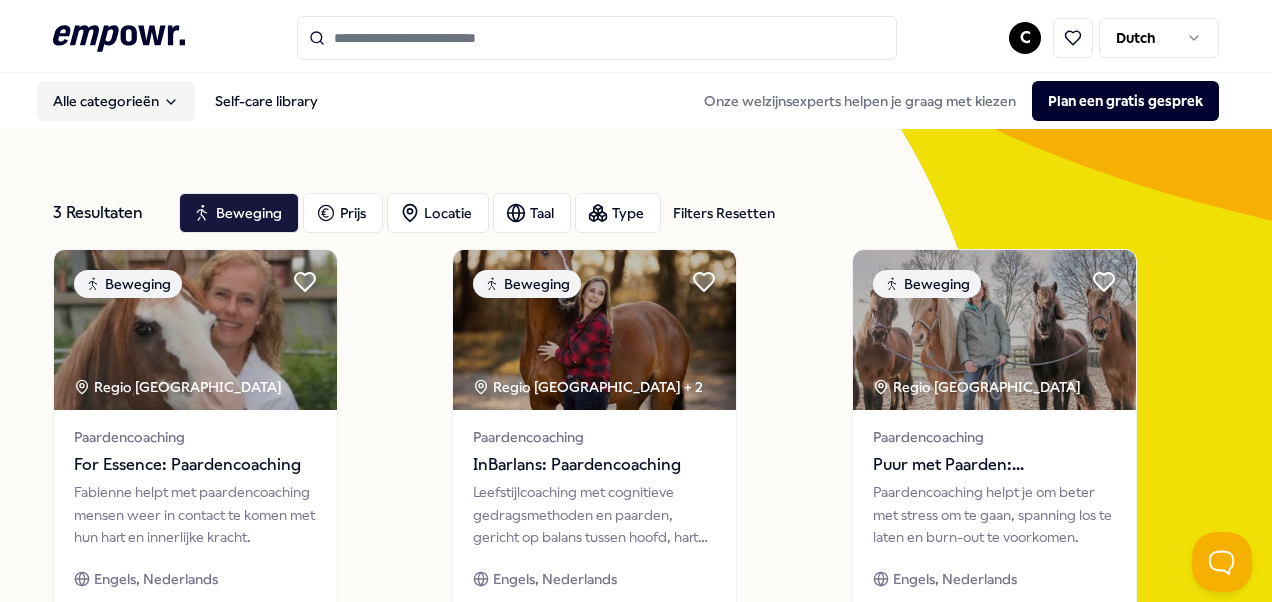 scroll, scrollTop: 3, scrollLeft: 0, axis: vertical 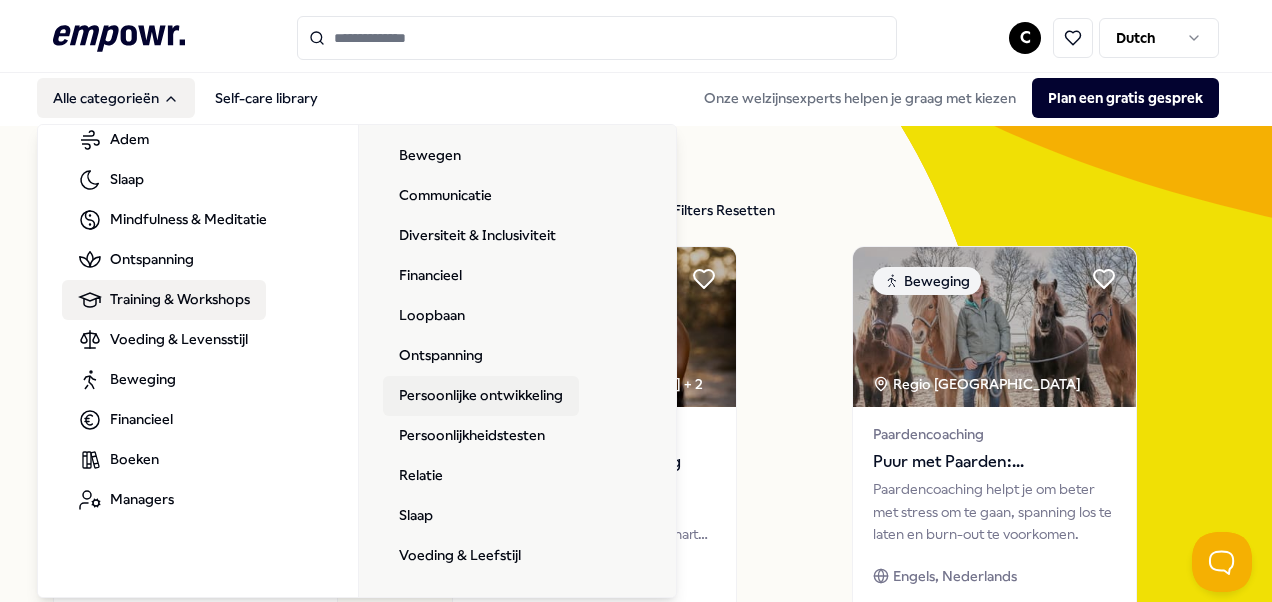 click on "Persoonlijke ontwikkeling" at bounding box center [481, 396] 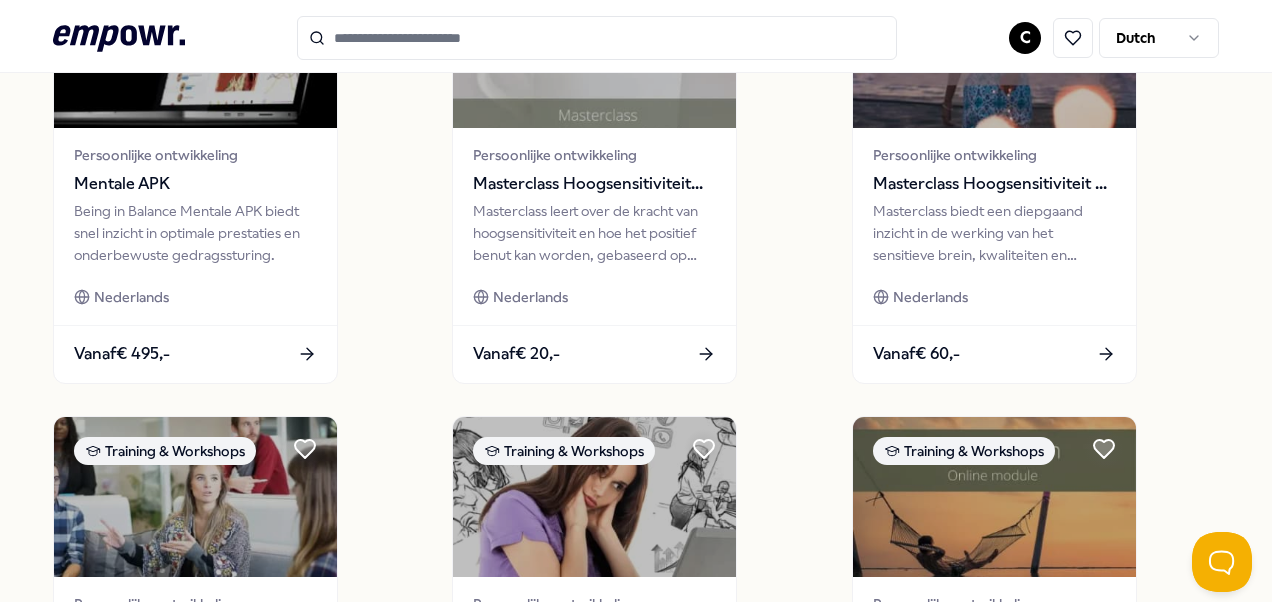 scroll, scrollTop: 0, scrollLeft: 0, axis: both 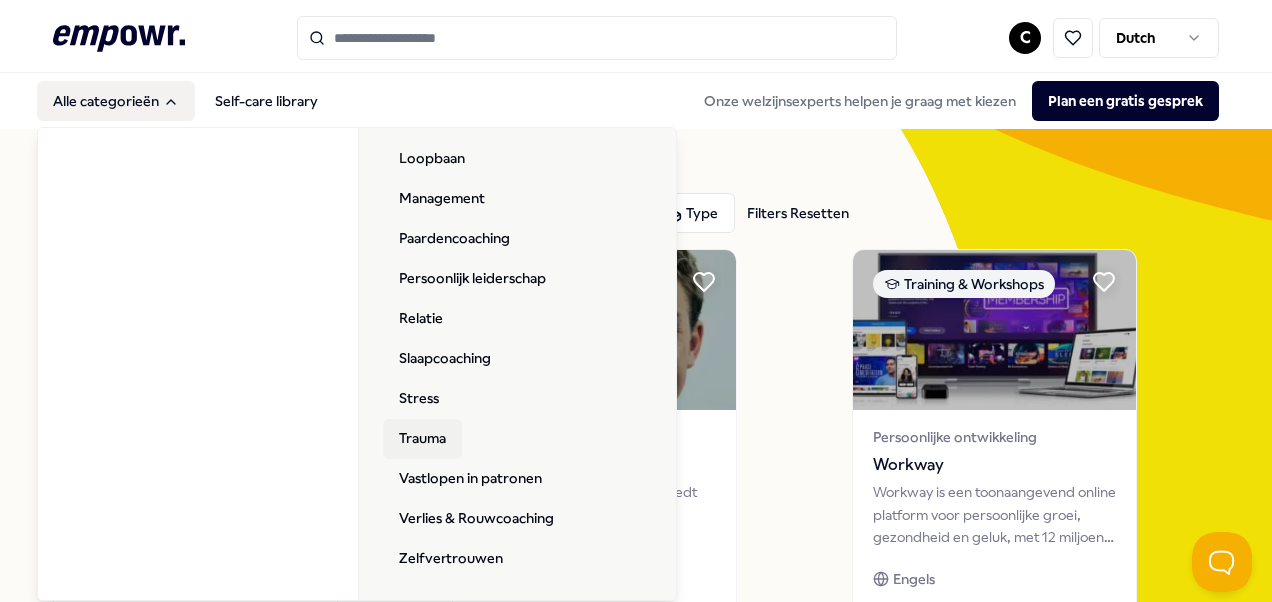 click on "Trauma" at bounding box center [422, 439] 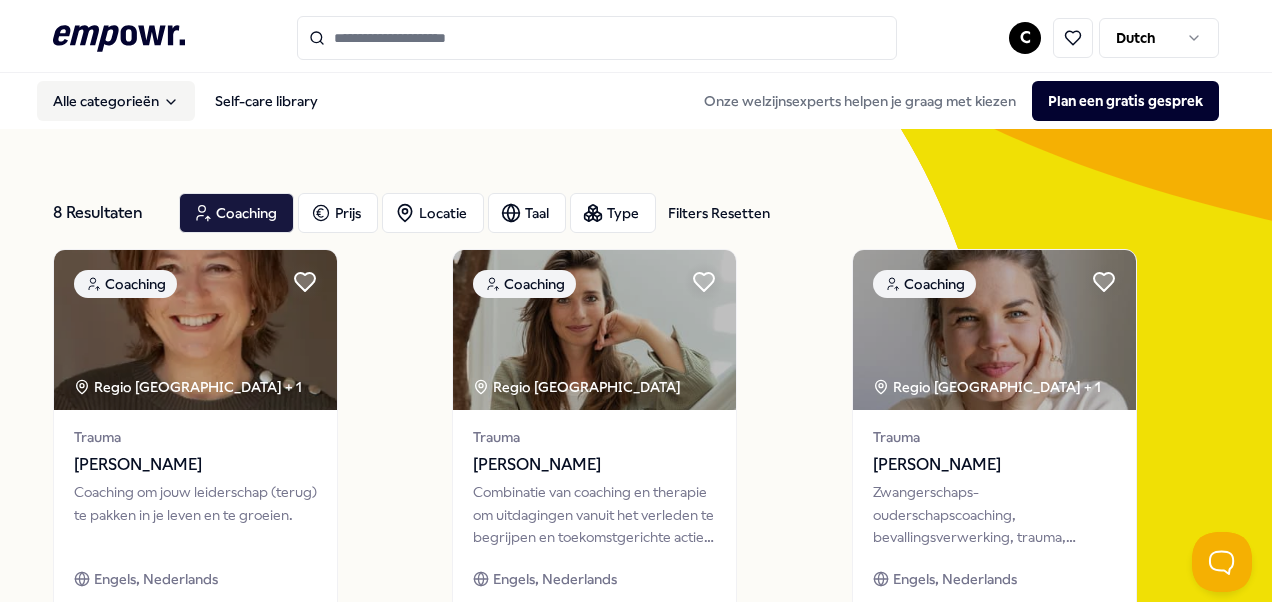 scroll, scrollTop: 0, scrollLeft: 0, axis: both 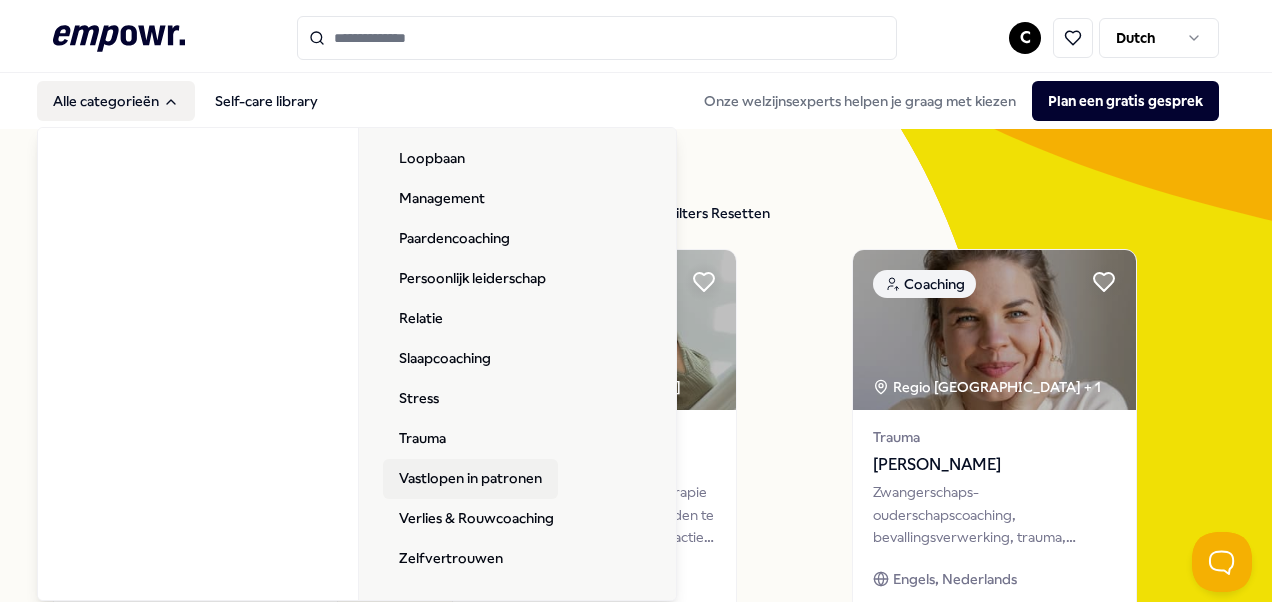 click on "Vastlopen in patronen" at bounding box center (470, 479) 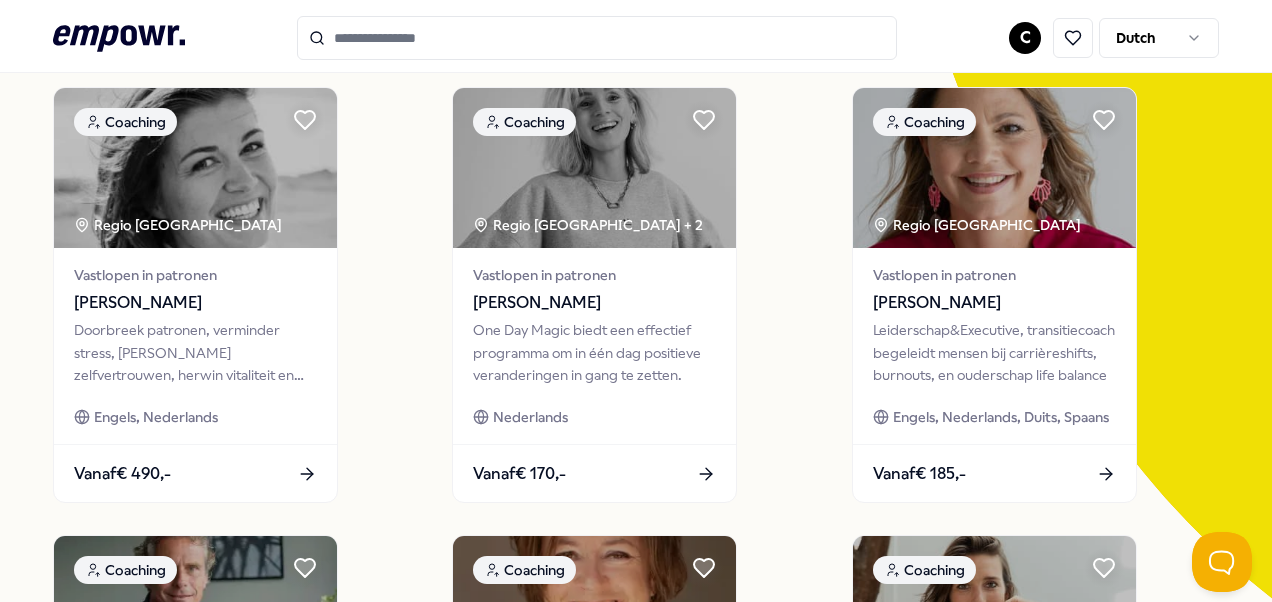 scroll, scrollTop: 0, scrollLeft: 0, axis: both 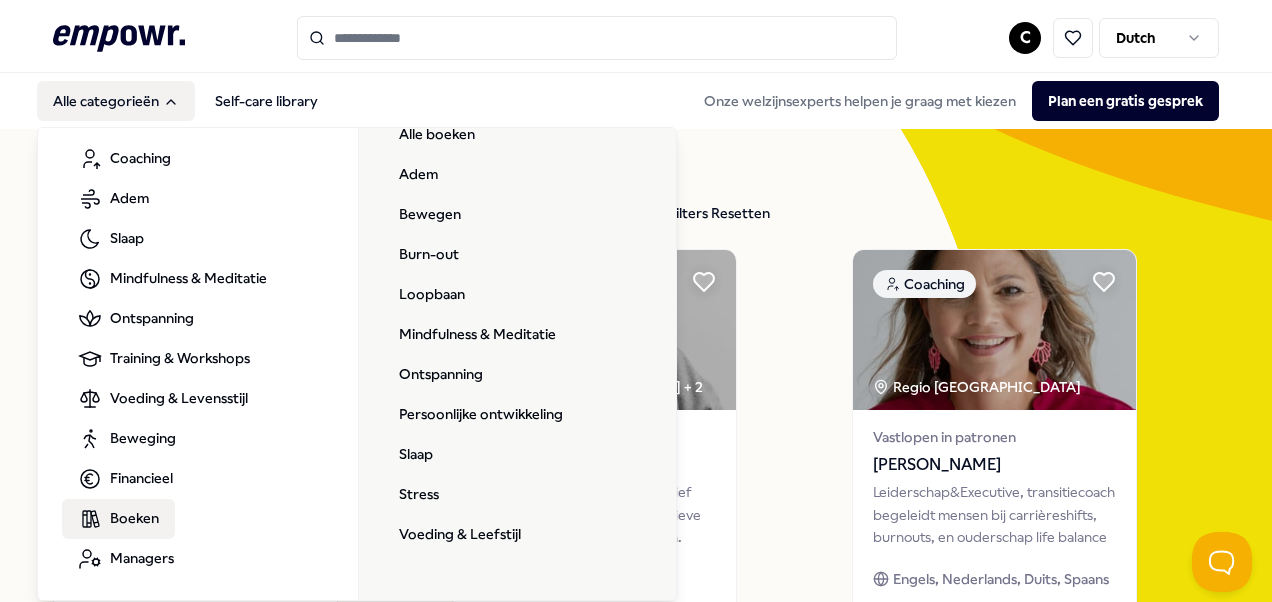 click on "Boeken" at bounding box center (118, 519) 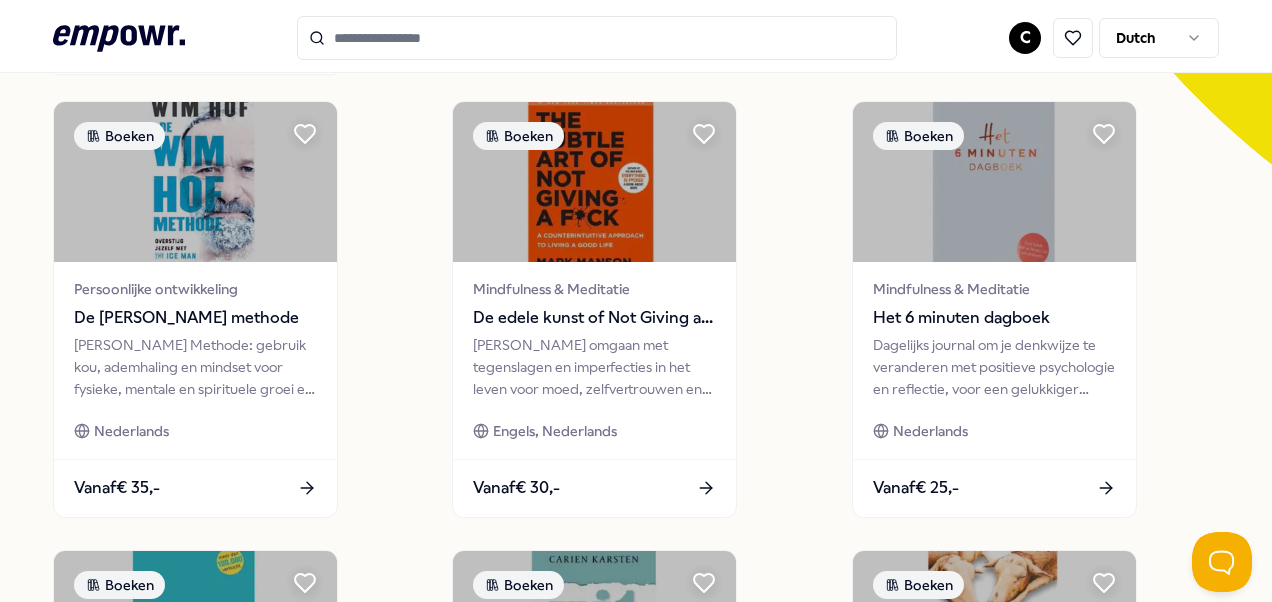 scroll, scrollTop: 597, scrollLeft: 0, axis: vertical 